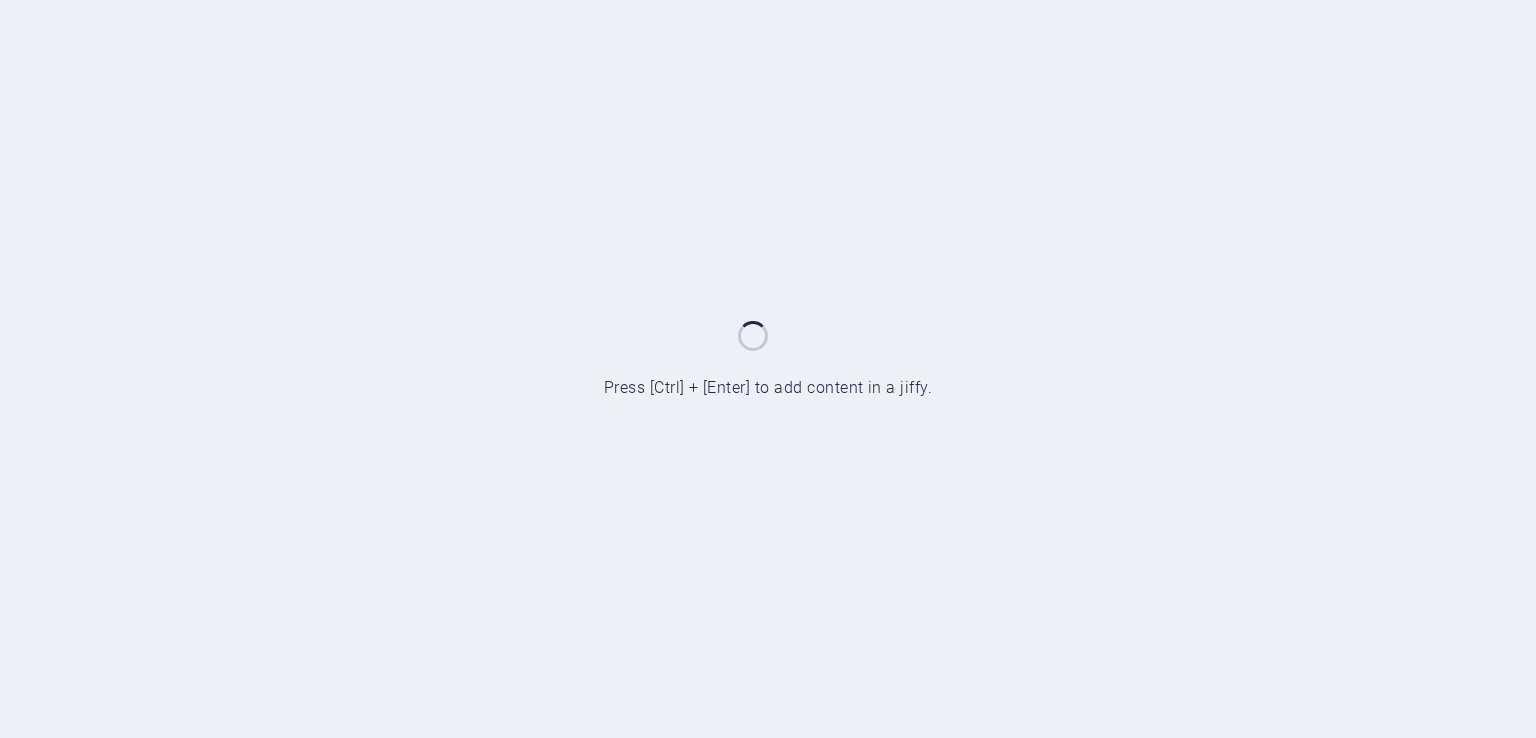 scroll, scrollTop: 0, scrollLeft: 0, axis: both 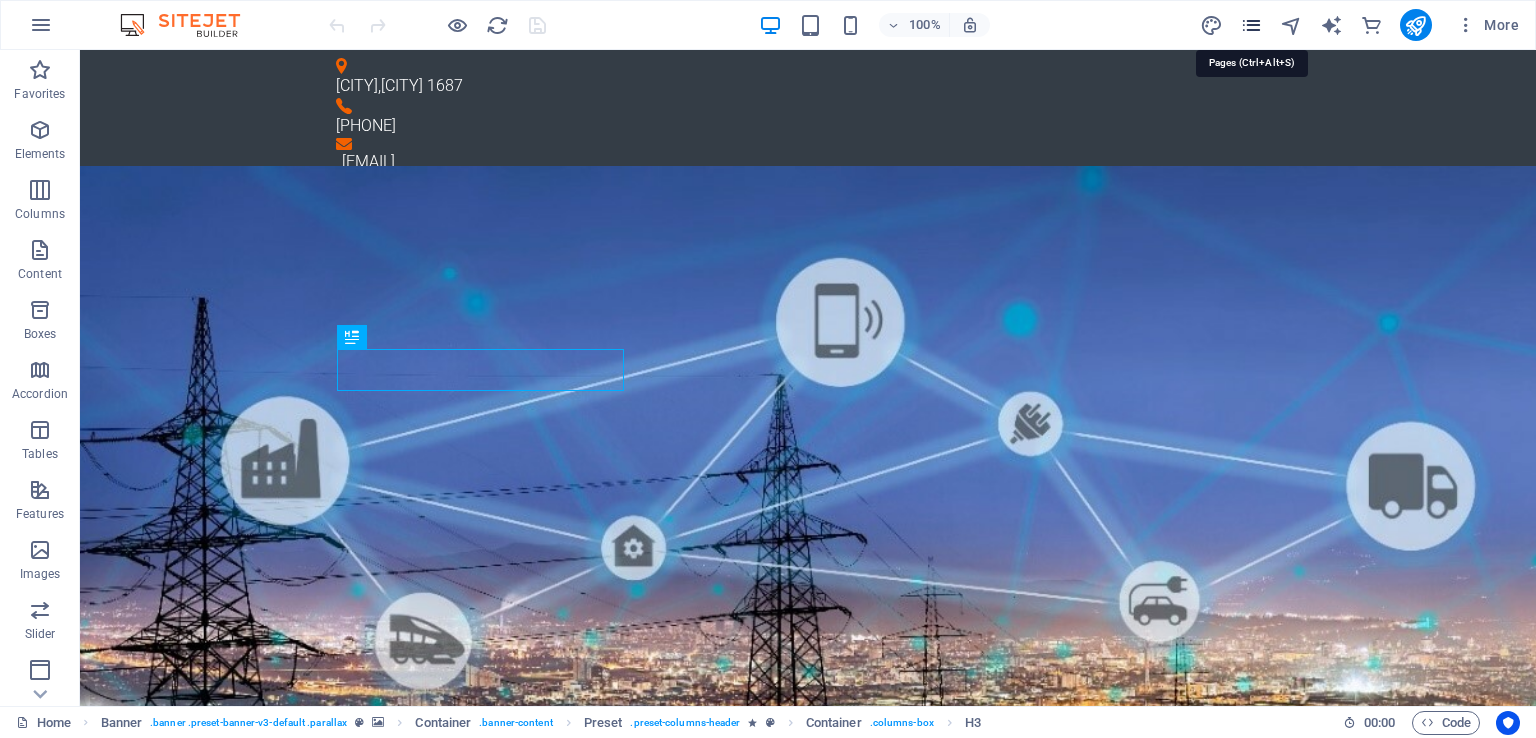 click at bounding box center (1251, 25) 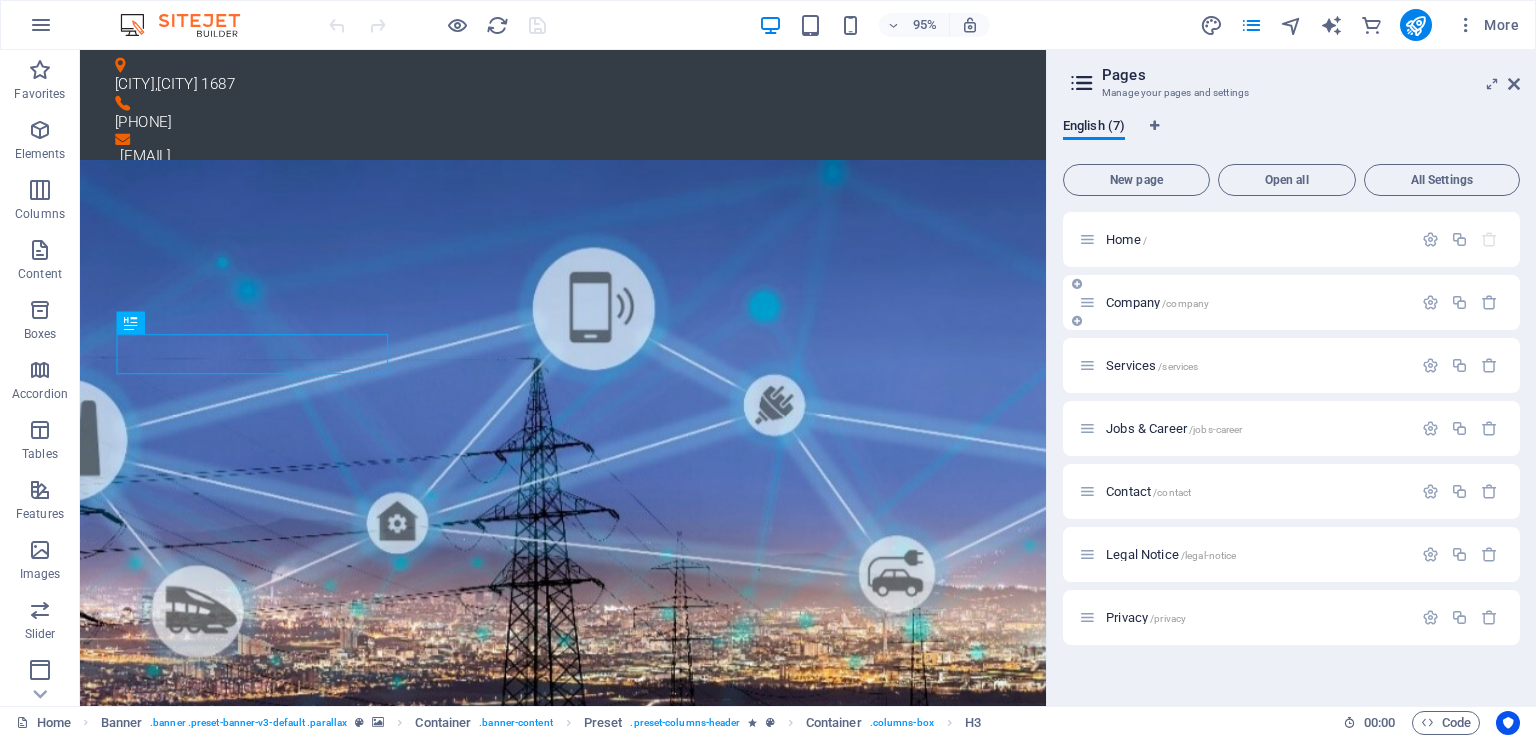 click on "Company /company" at bounding box center [1157, 302] 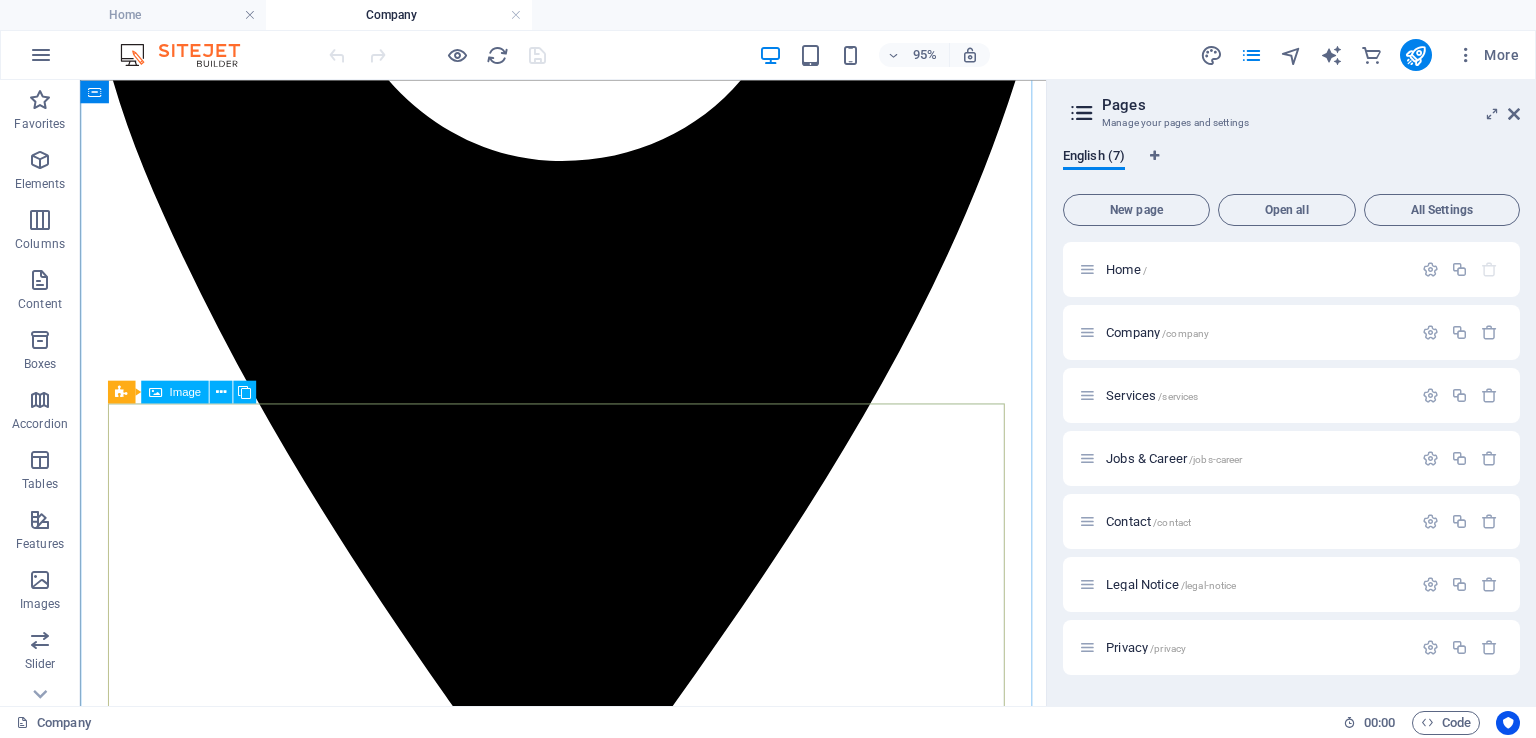 scroll, scrollTop: 675, scrollLeft: 0, axis: vertical 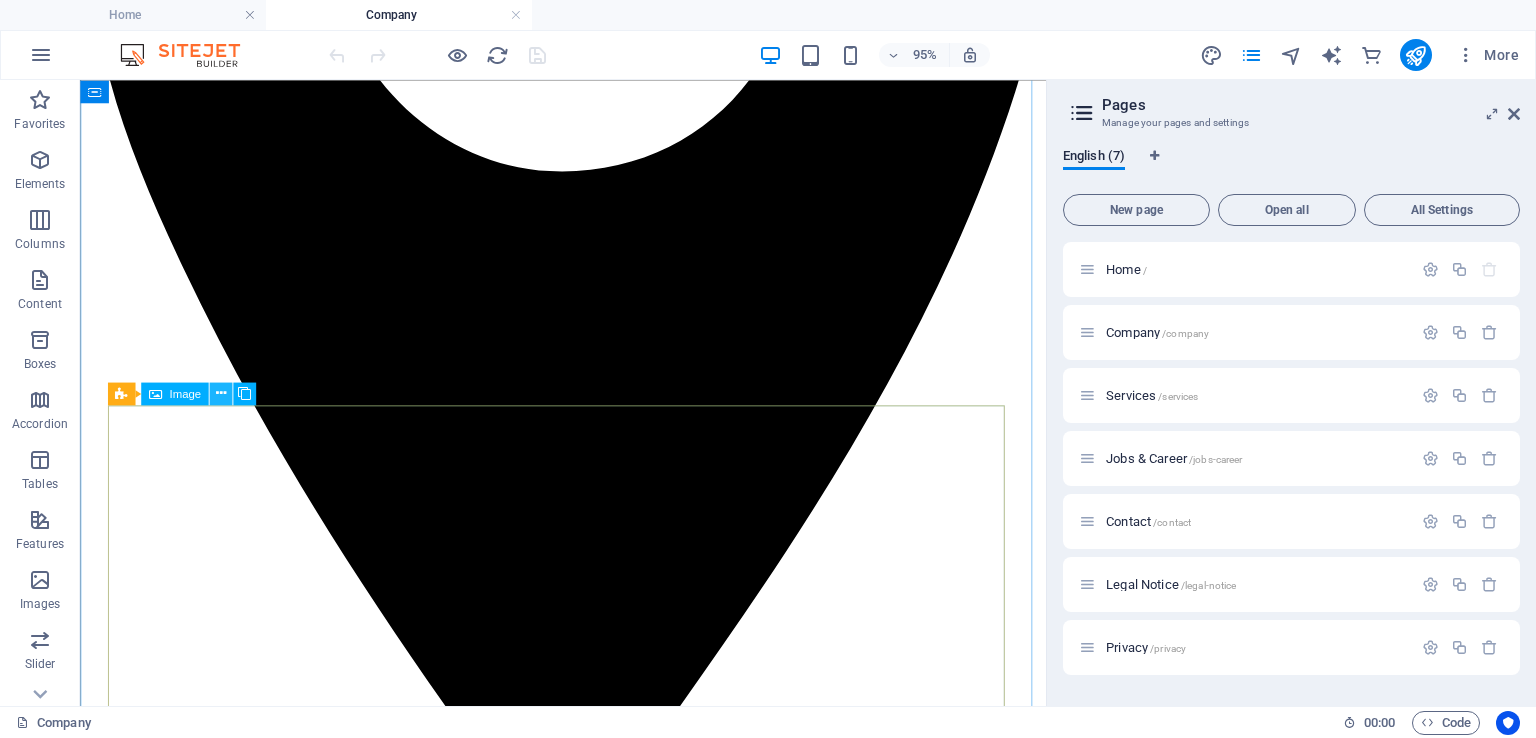click at bounding box center [221, 393] 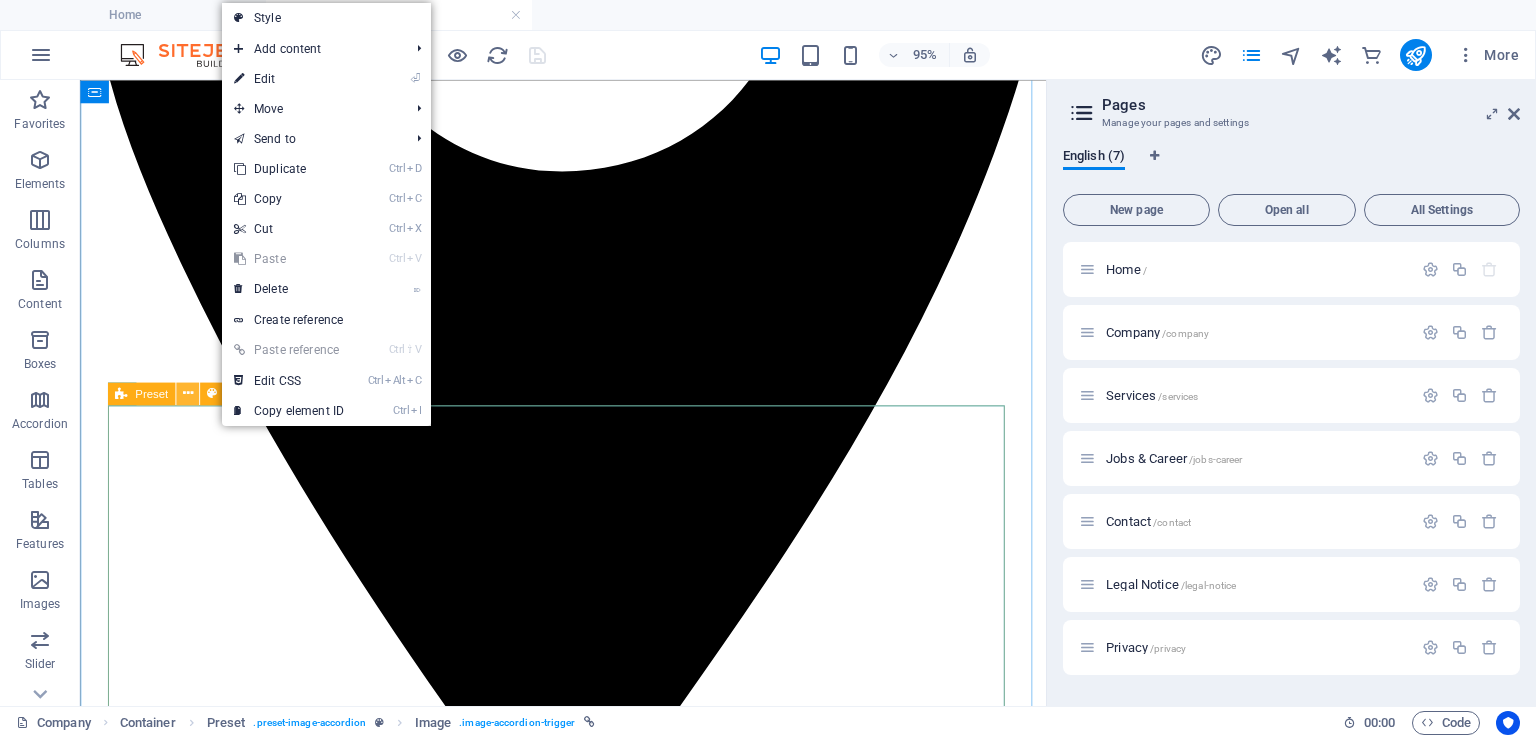 click at bounding box center (188, 393) 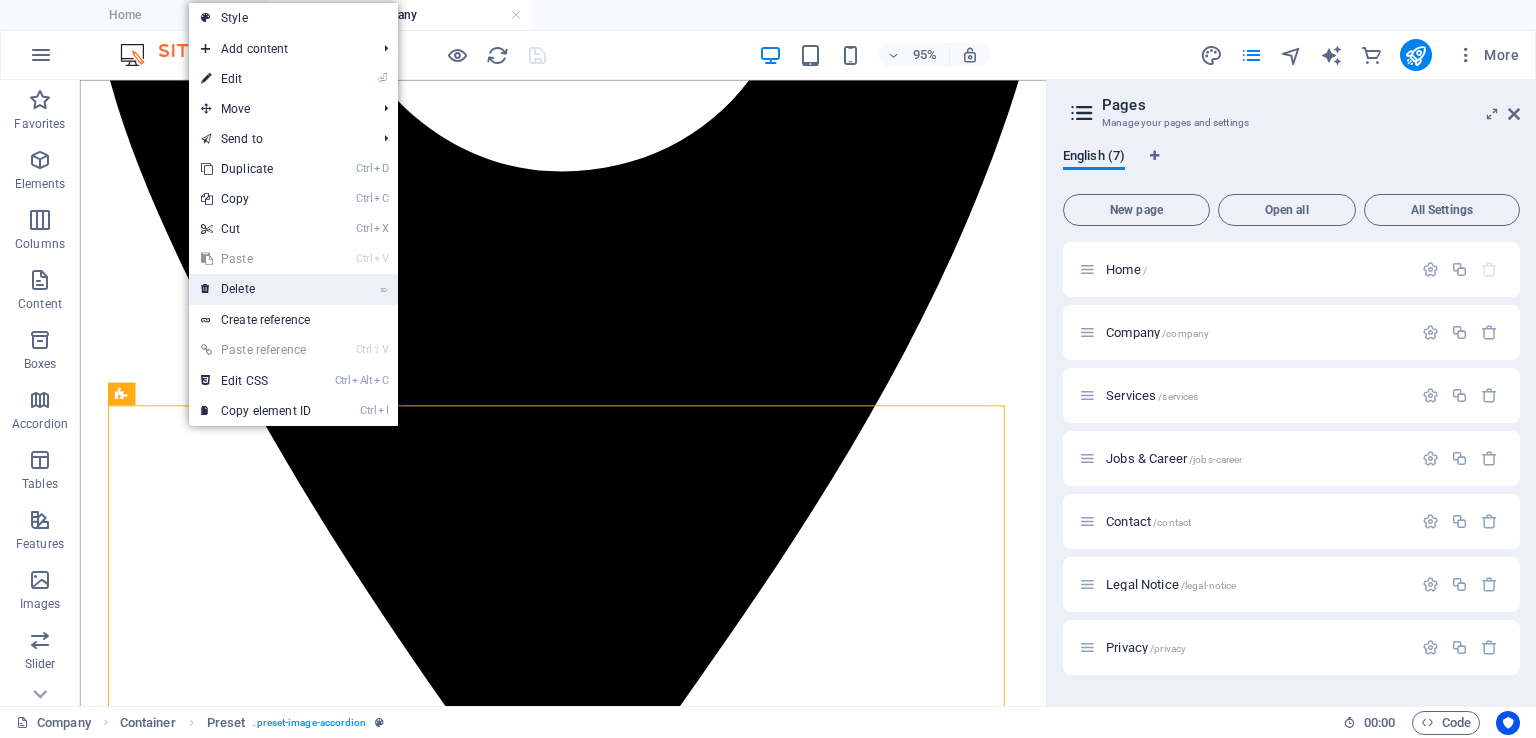 click on "⌦  Delete" at bounding box center (256, 289) 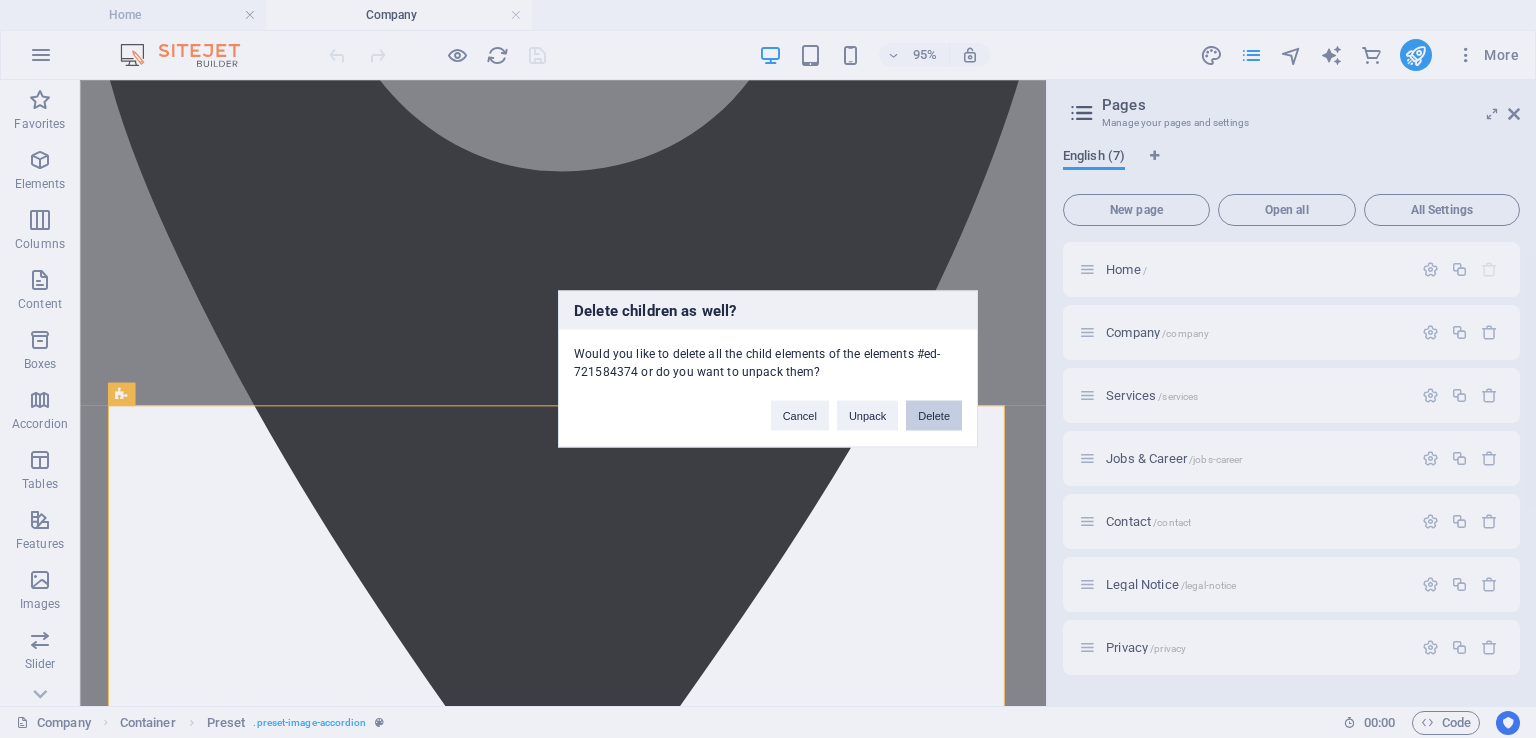 click on "Delete" at bounding box center [934, 416] 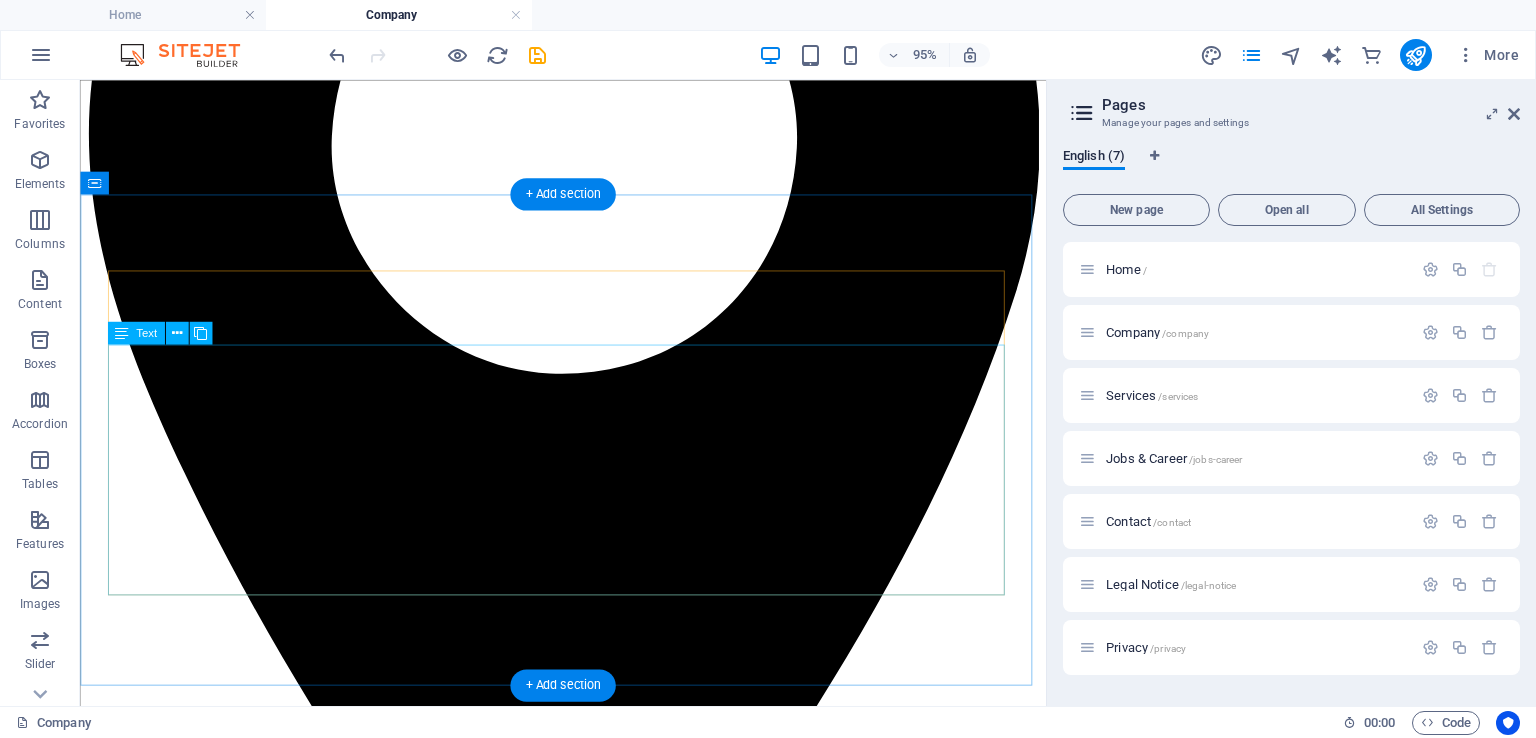 scroll, scrollTop: 463, scrollLeft: 0, axis: vertical 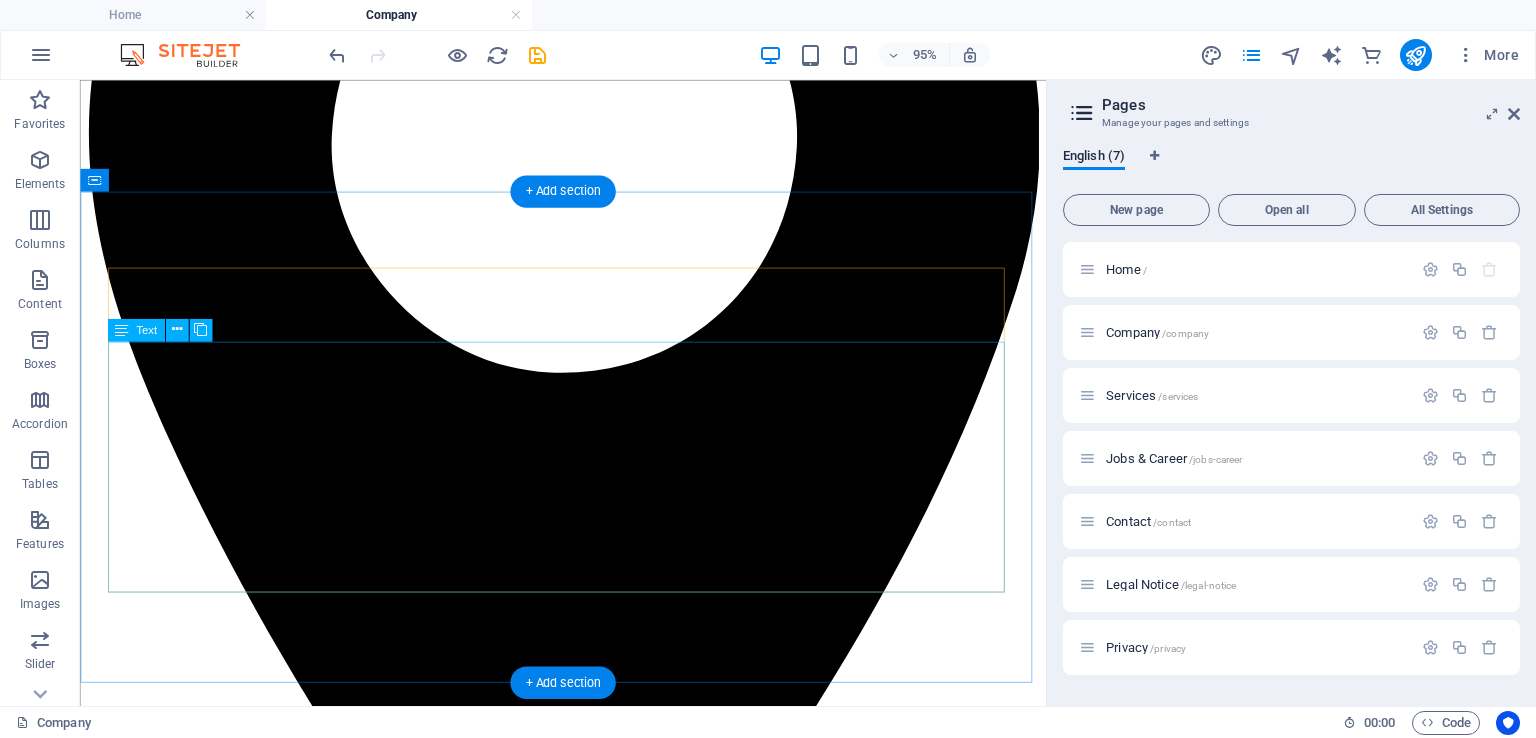 click on "At ET&T, our leadership is defined by a strong foundation in engineering, technology integration, and strategic procurement. Our team combines technical excellence with hands-on industry knowledge across key sectors including mining, utilities, ICT, electronics, infrastructure development, banking, insurance, gamification, and advertising. With backgrounds in high-impact industries such as petrochemicals, water and sanitation, telecommunications, and financial services, our leadership ensures that every solution we deliver is technically robust, commercially sound, and aligned with client objectives. This deep industry insight, combined with a forward-looking approach to innovation, drives our mission to support both public and private sector clients with reliable, high-performance equipment and infrastructure. From mission-critical mining systems to nationwide digital connectivity solutions, we deliver with precision and professionalism. ." at bounding box center [588, 6774] 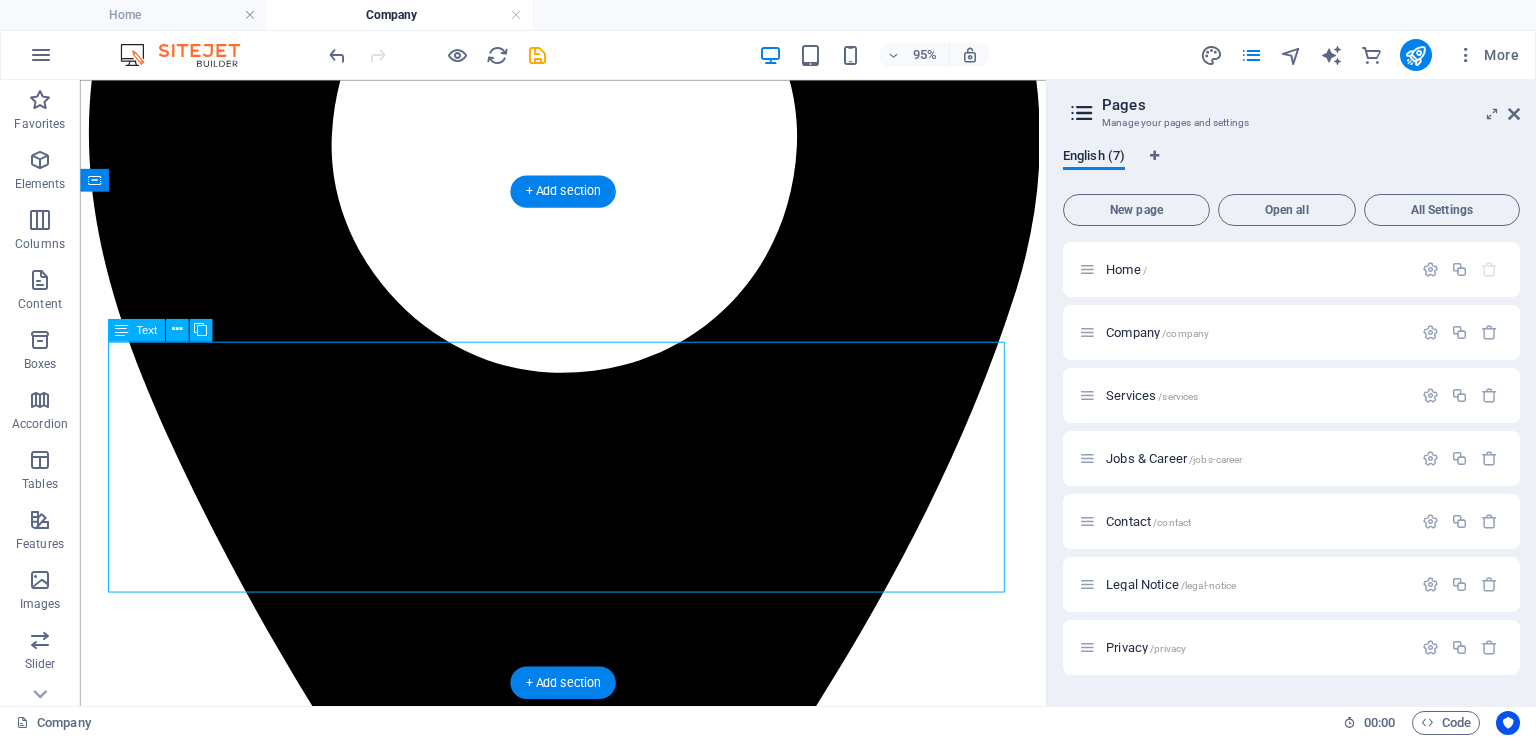 click on "At ET&T, our leadership is defined by a strong foundation in engineering, technology integration, and strategic procurement. Our team combines technical excellence with hands-on industry knowledge across key sectors including mining, utilities, ICT, electronics, infrastructure development, banking, insurance, gamification, and advertising. With backgrounds in high-impact industries such as petrochemicals, water and sanitation, telecommunications, and financial services, our leadership ensures that every solution we deliver is technically robust, commercially sound, and aligned with client objectives. This deep industry insight, combined with a forward-looking approach to innovation, drives our mission to support both public and private sector clients with reliable, high-performance equipment and infrastructure. From mission-critical mining systems to nationwide digital connectivity solutions, we deliver with precision and professionalism. ." at bounding box center [588, 6774] 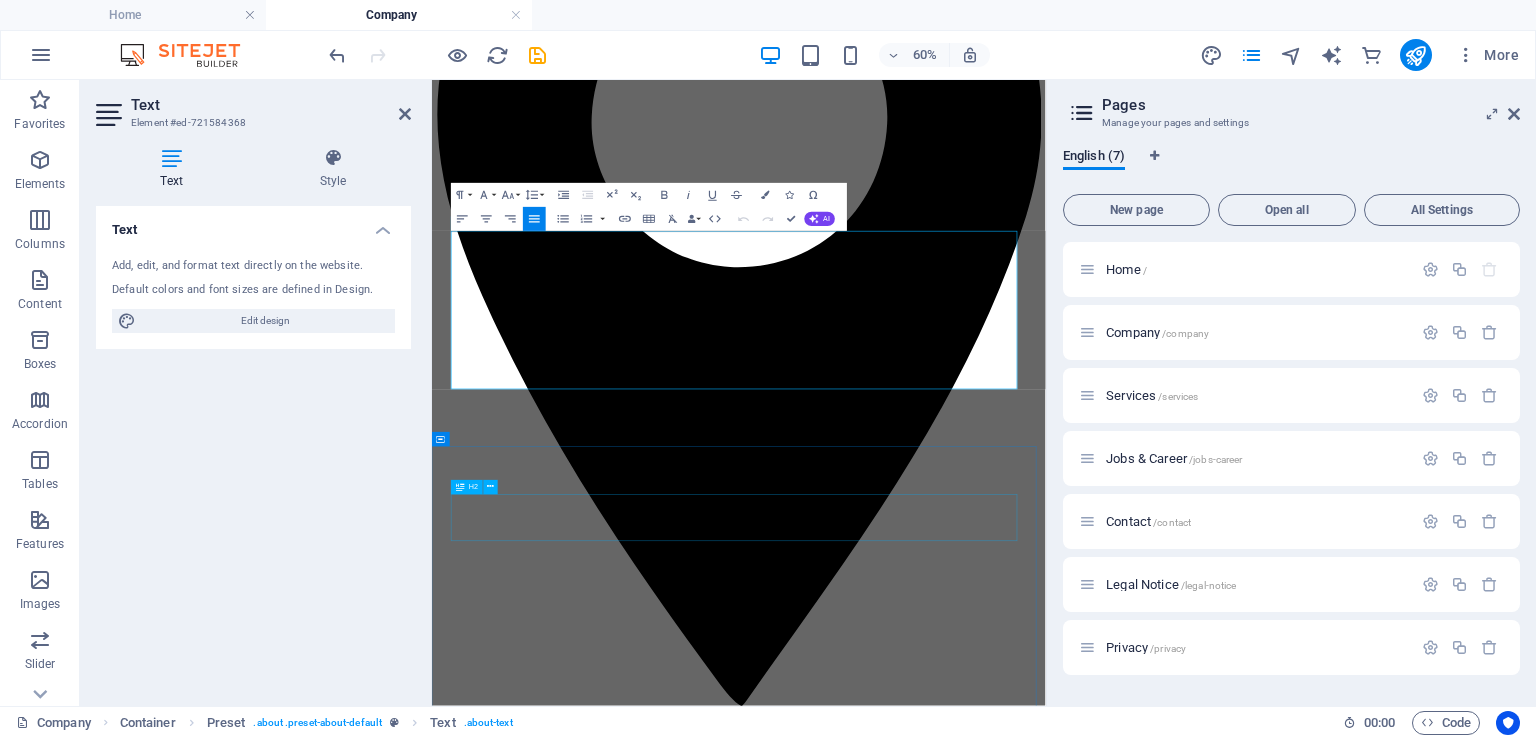 scroll, scrollTop: 496, scrollLeft: 0, axis: vertical 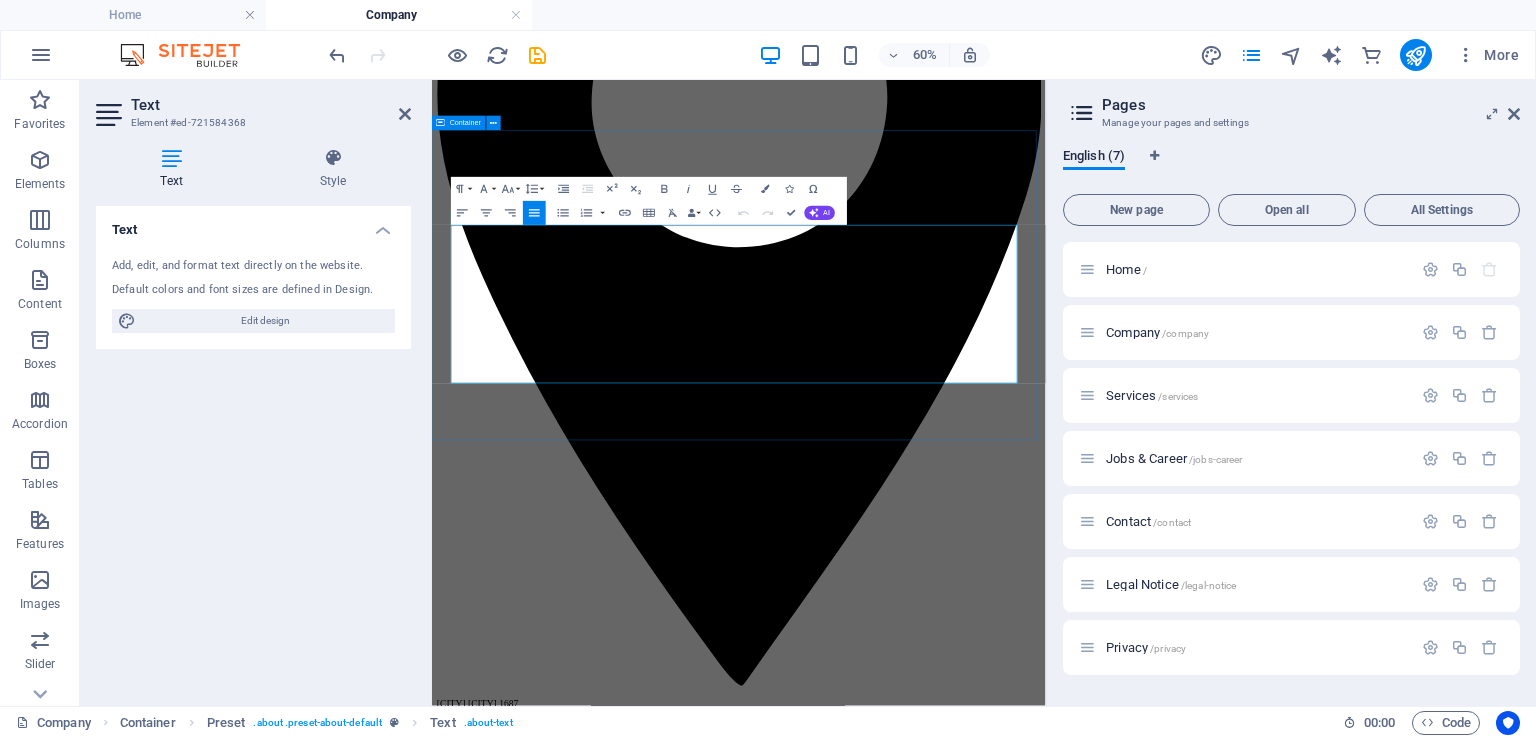 drag, startPoint x: 1027, startPoint y: 561, endPoint x: 462, endPoint y: 322, distance: 613.47046 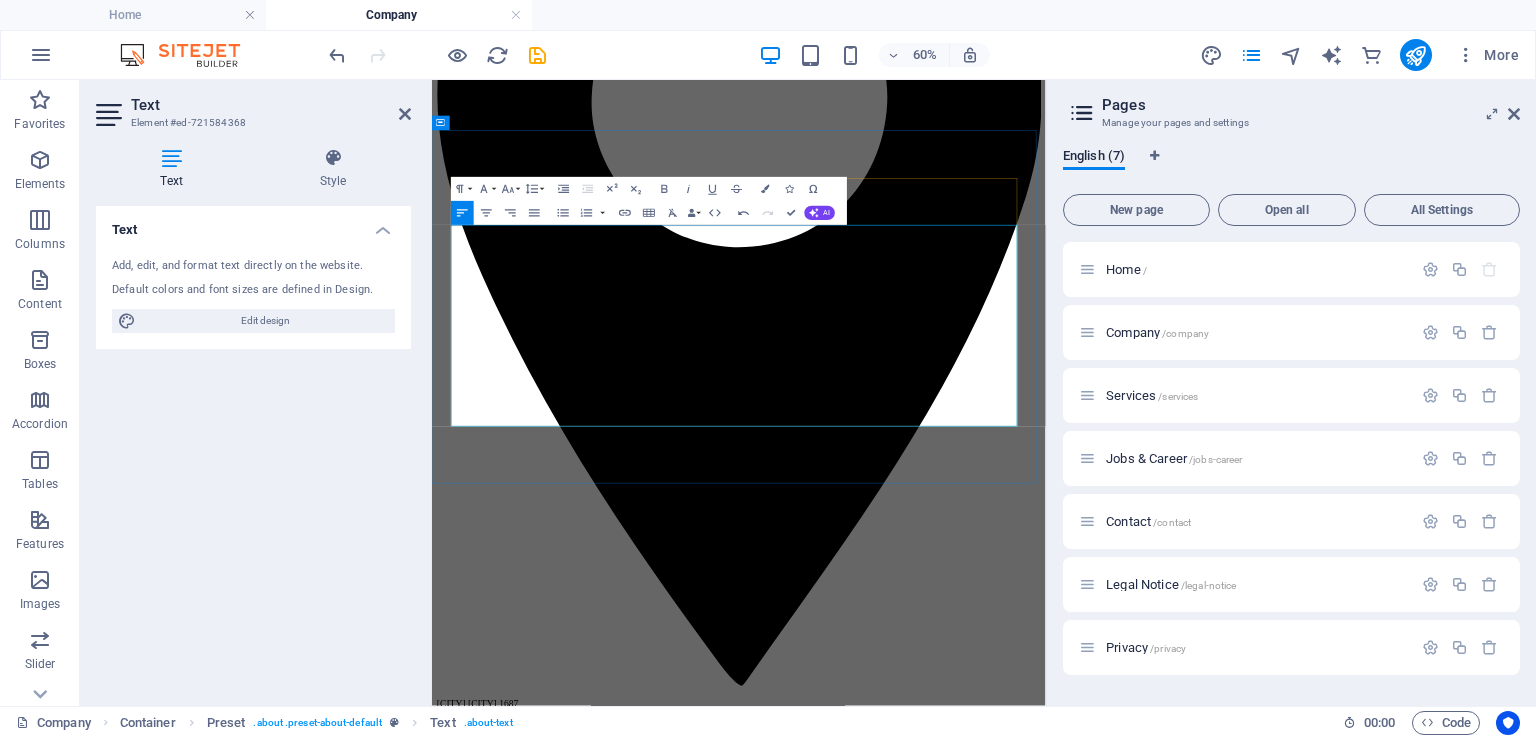 click on "At ET&T, our leadership and technical teams are built on a strong foundation of engineering excellence, industry experience, and innovation. With academic backgrounds rooted in Electrical, Electronics, and Information Engineering from the University of the Witwatersrand, our team brings deep technical knowledge across disciplines such as digital and analogue electronics, embedded systems, cloud-native development, enterprise networking, and satellite communications." at bounding box center [943, 6976] 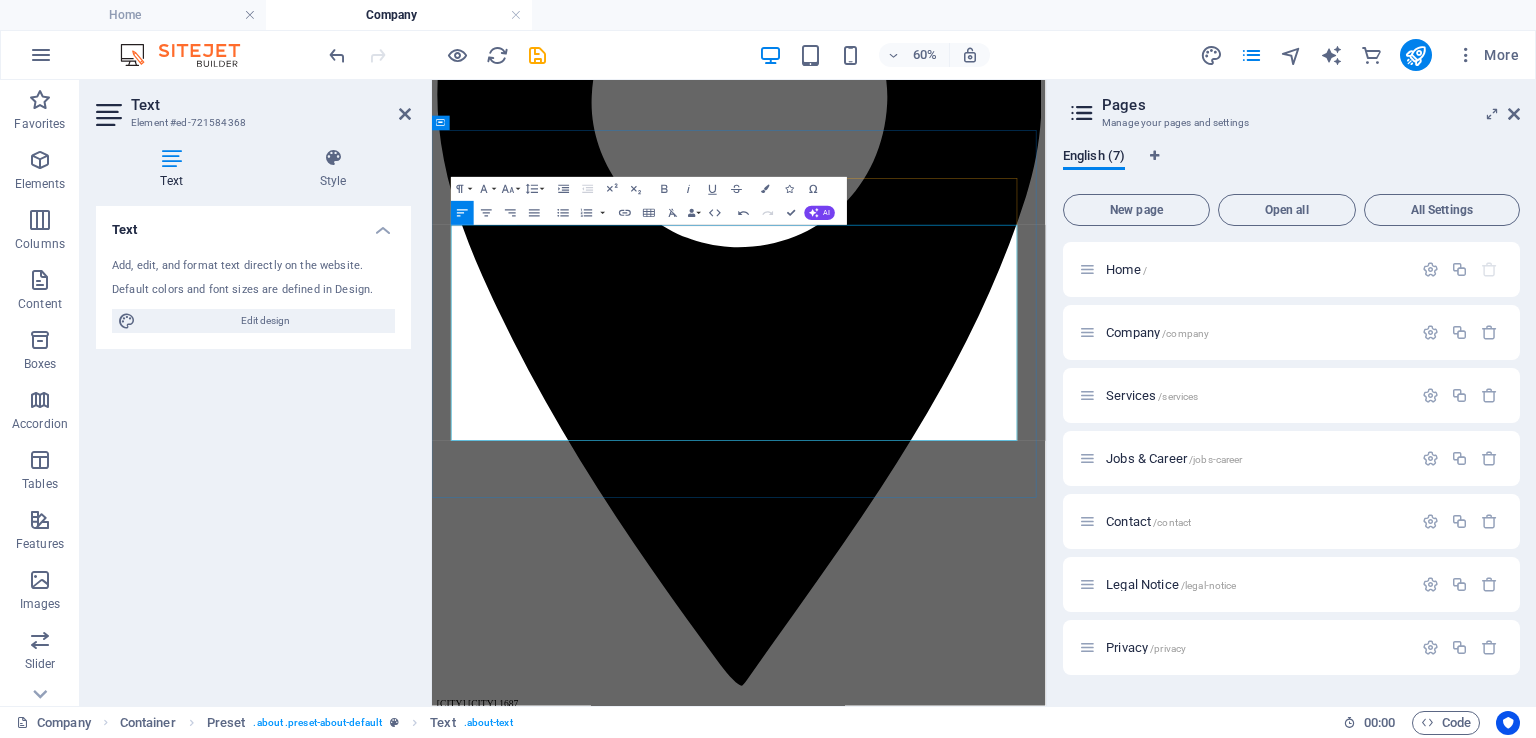 click on "Our collective expertise spans multiple high-impact sectors including petrochemicals, water and sanitation, telecommunications, mining, ICT, electronics, and financial services. This multidisciplinary experience enables us to design and implement robust, mission-critical solutions across a variety of environments — from remote industrial sites to urban digital infrastructure projects." at bounding box center [943, 7089] 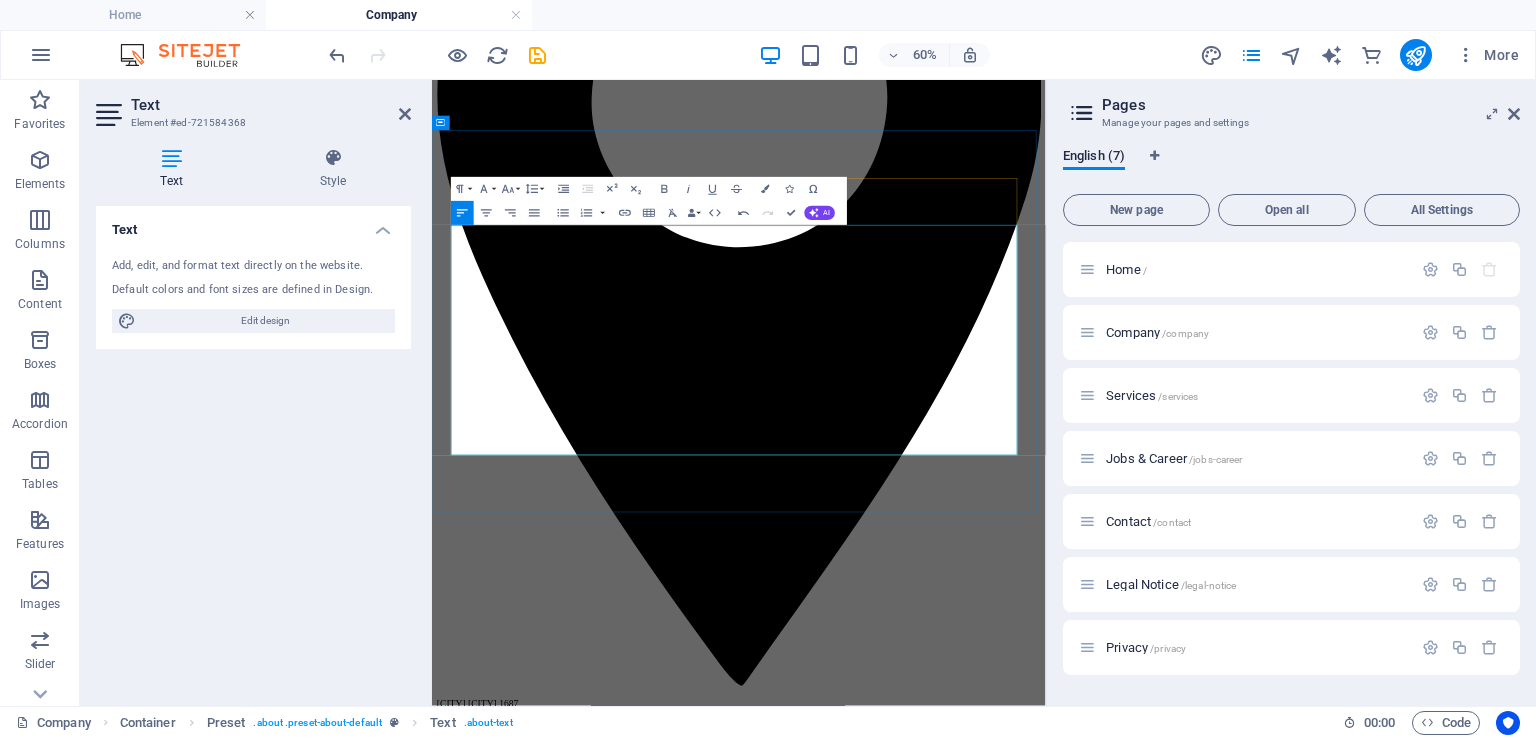 click on "We are driven by a shared commitment to delivering reliable, high-performance equipment and technology platforms that meet the evolving needs of both public and private sector clients. Whether developing secure cloud environments for IoT systems, integrating software and hardware for real-time control, or deploying high-availability communication networks, our team approaches every project with technical precision and commercial insight." at bounding box center [943, 7193] 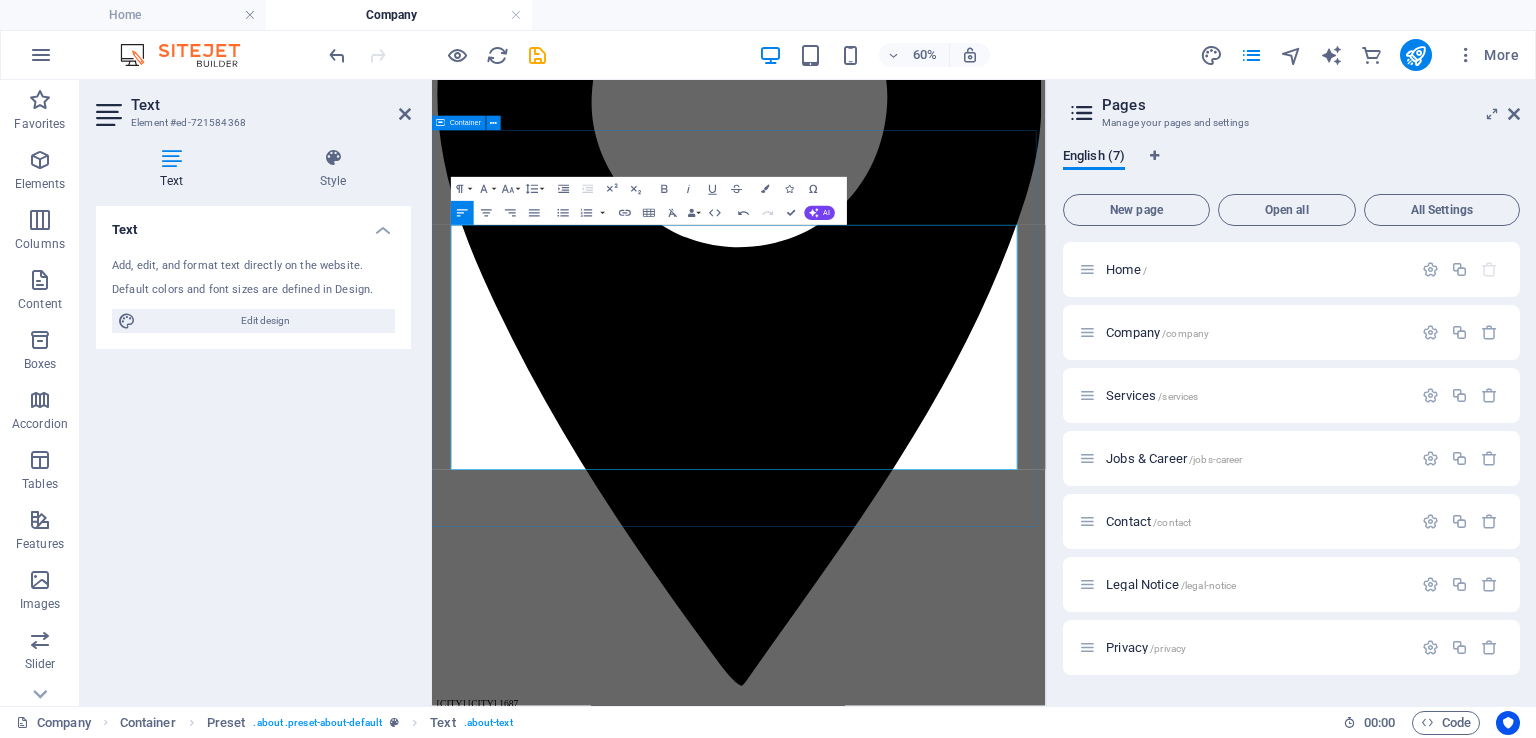 drag, startPoint x: 1341, startPoint y: 713, endPoint x: 447, endPoint y: 309, distance: 981.0464 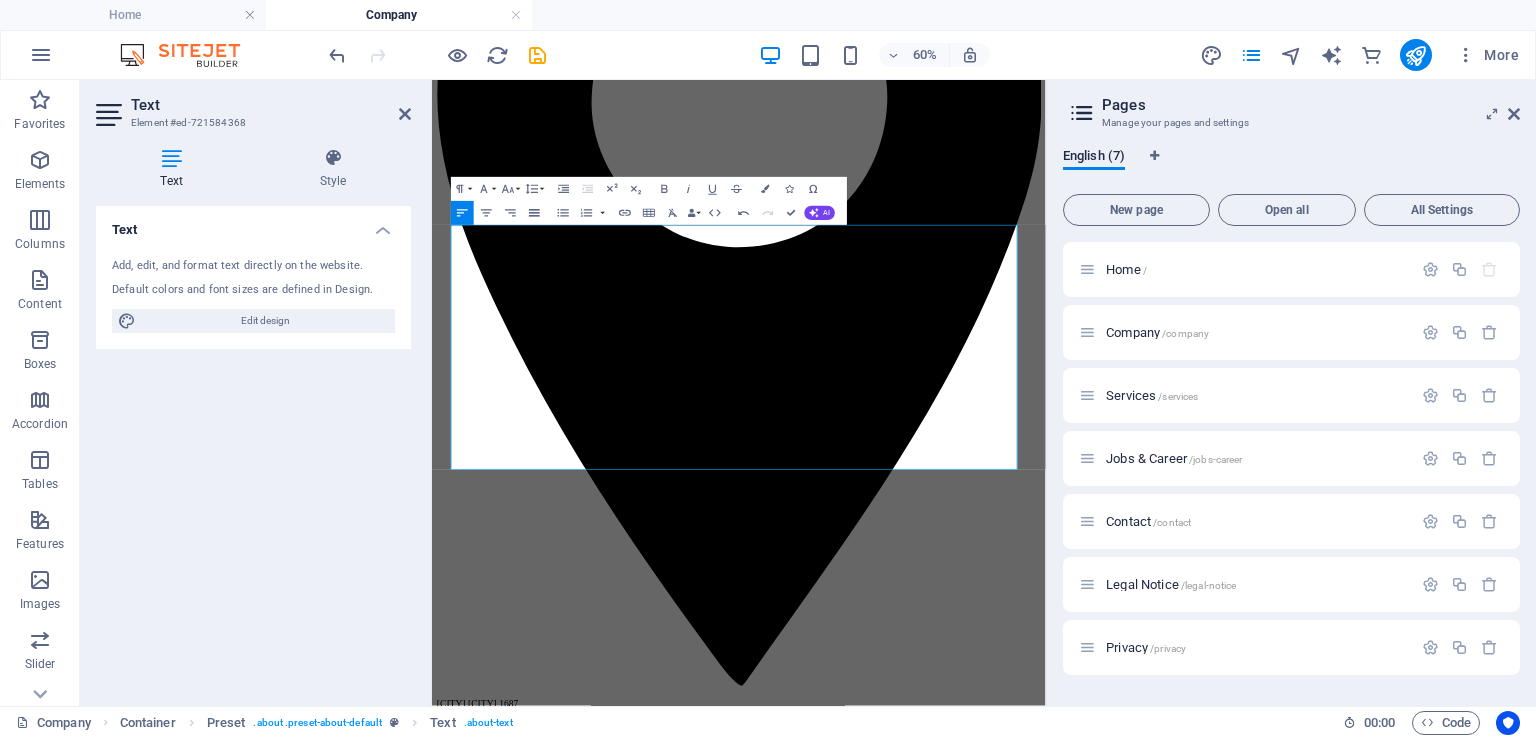 click 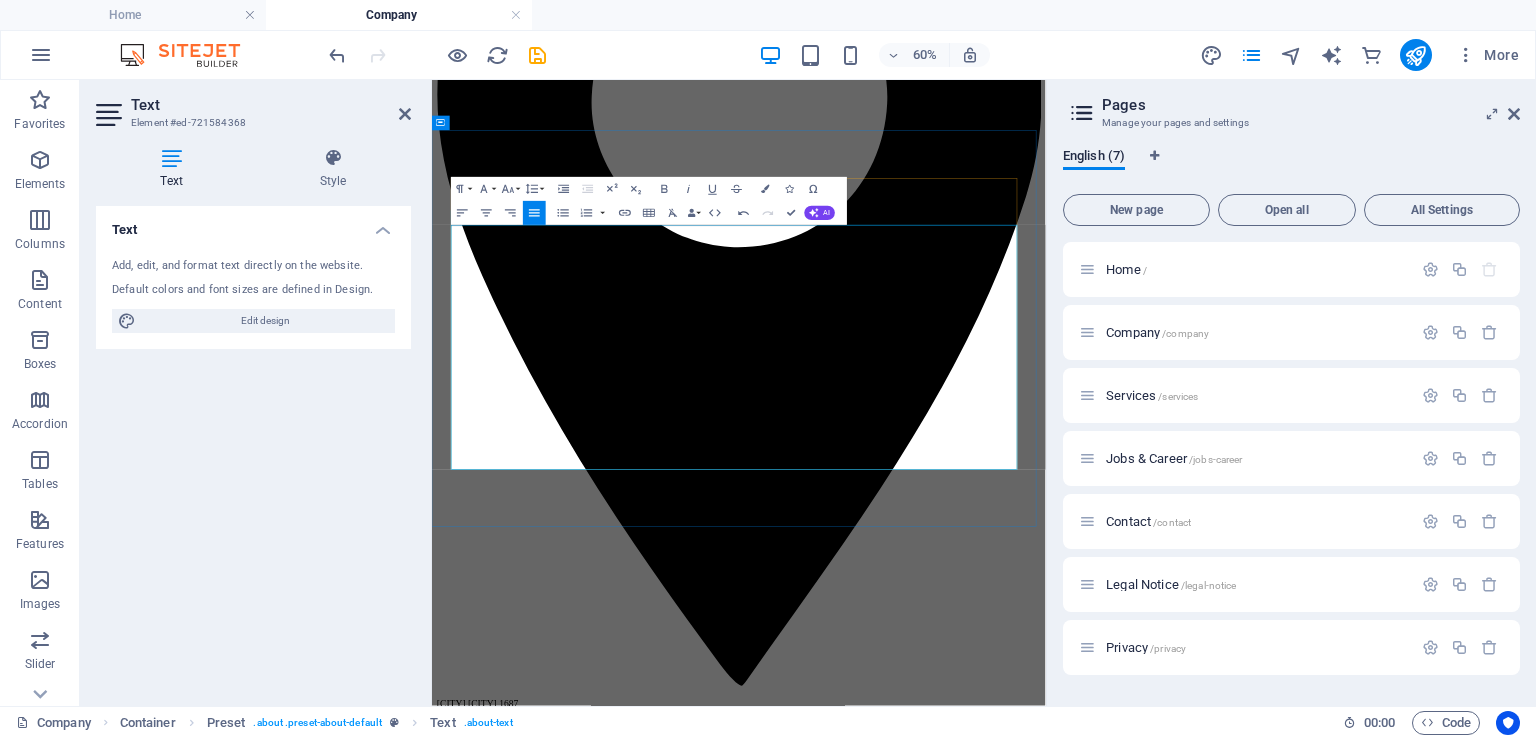 click on "Our collective expertise spans multiple high-impact sectors including petrochemicals, water and sanitation, telecommunications, mining, ICT, electronics, and financial services. This multidisciplinary experience enables us to design and implement robust, mission-critical solutions across a variety of environments — from remote industrial sites to urban digital infrastructure projects." at bounding box center (943, 7089) 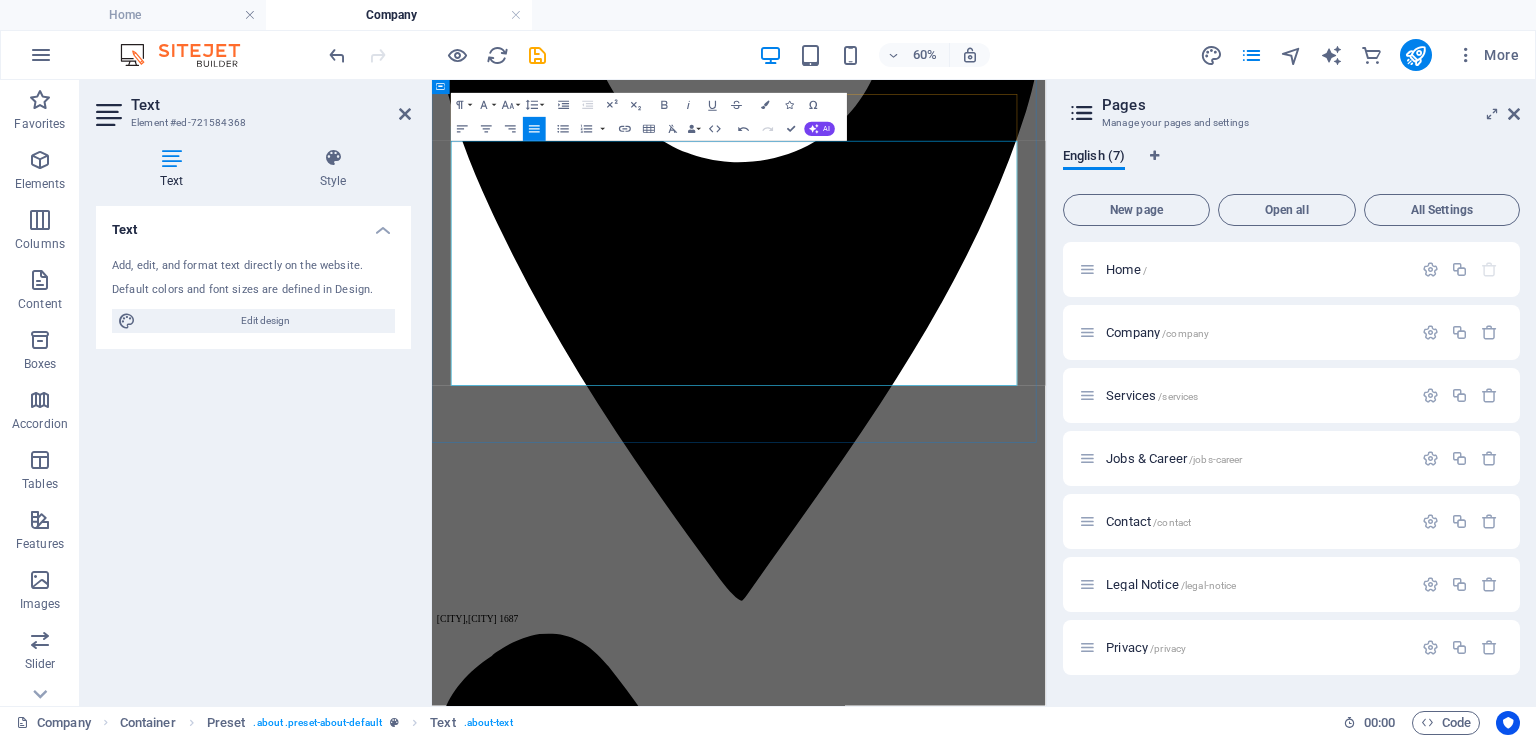 scroll, scrollTop: 636, scrollLeft: 0, axis: vertical 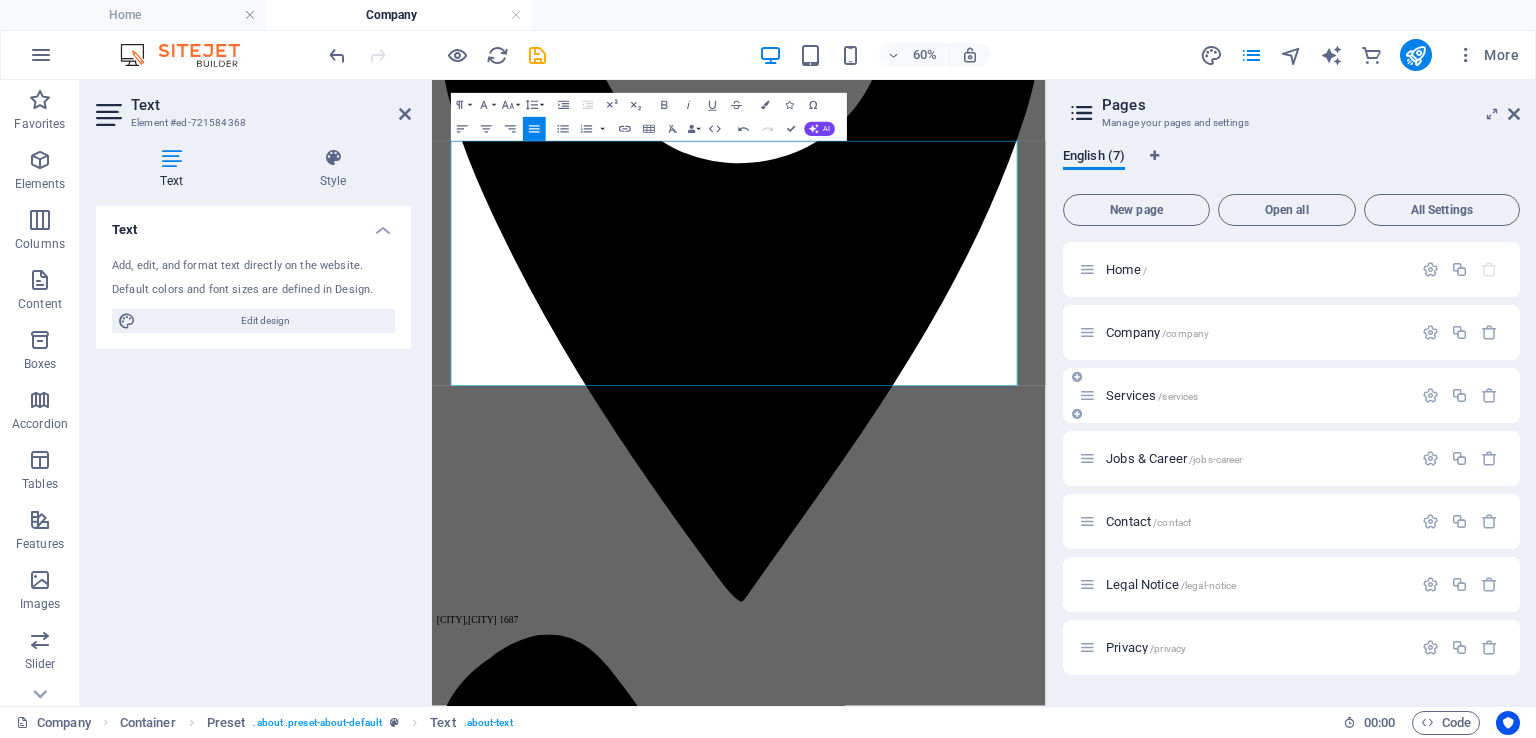 click on "Services /services" at bounding box center [1152, 395] 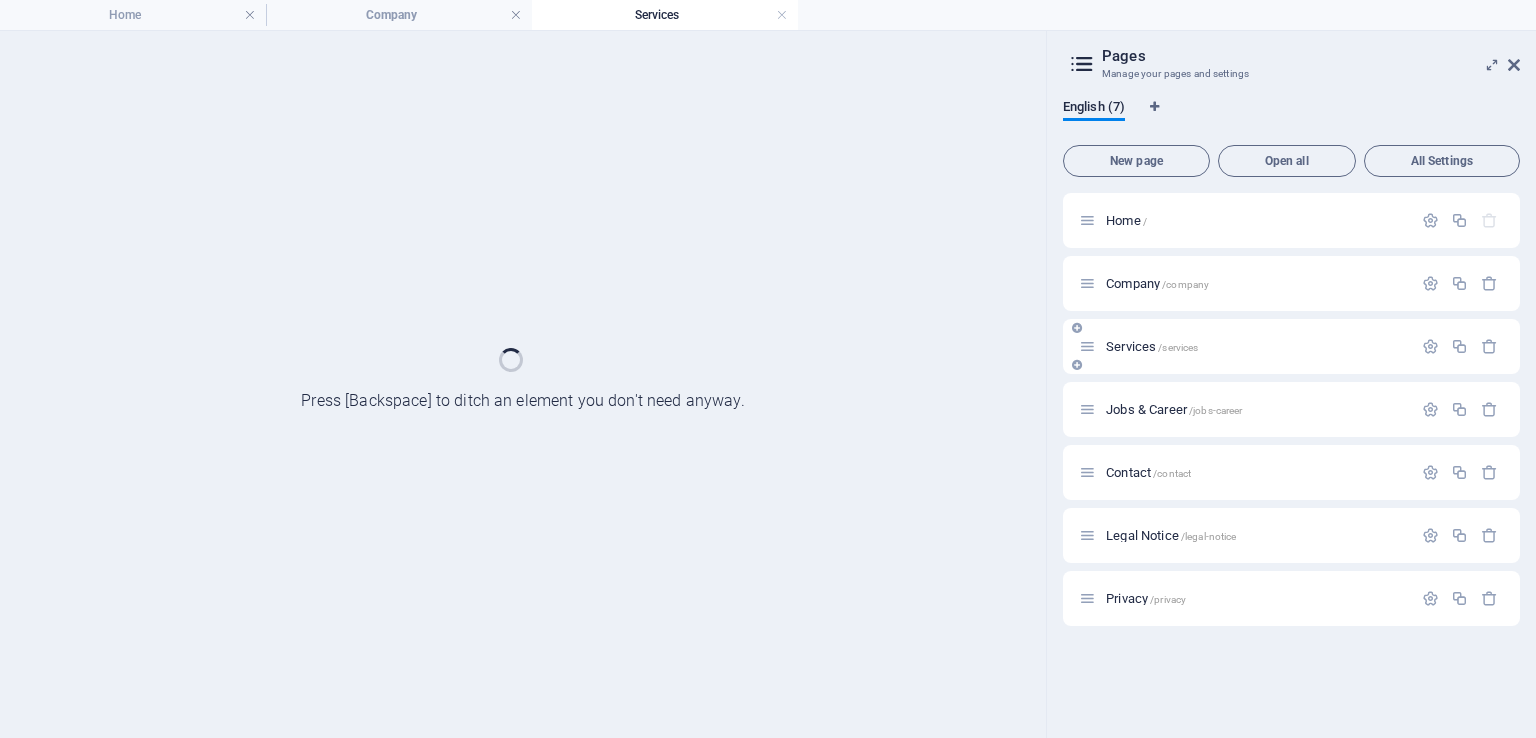 scroll, scrollTop: 0, scrollLeft: 0, axis: both 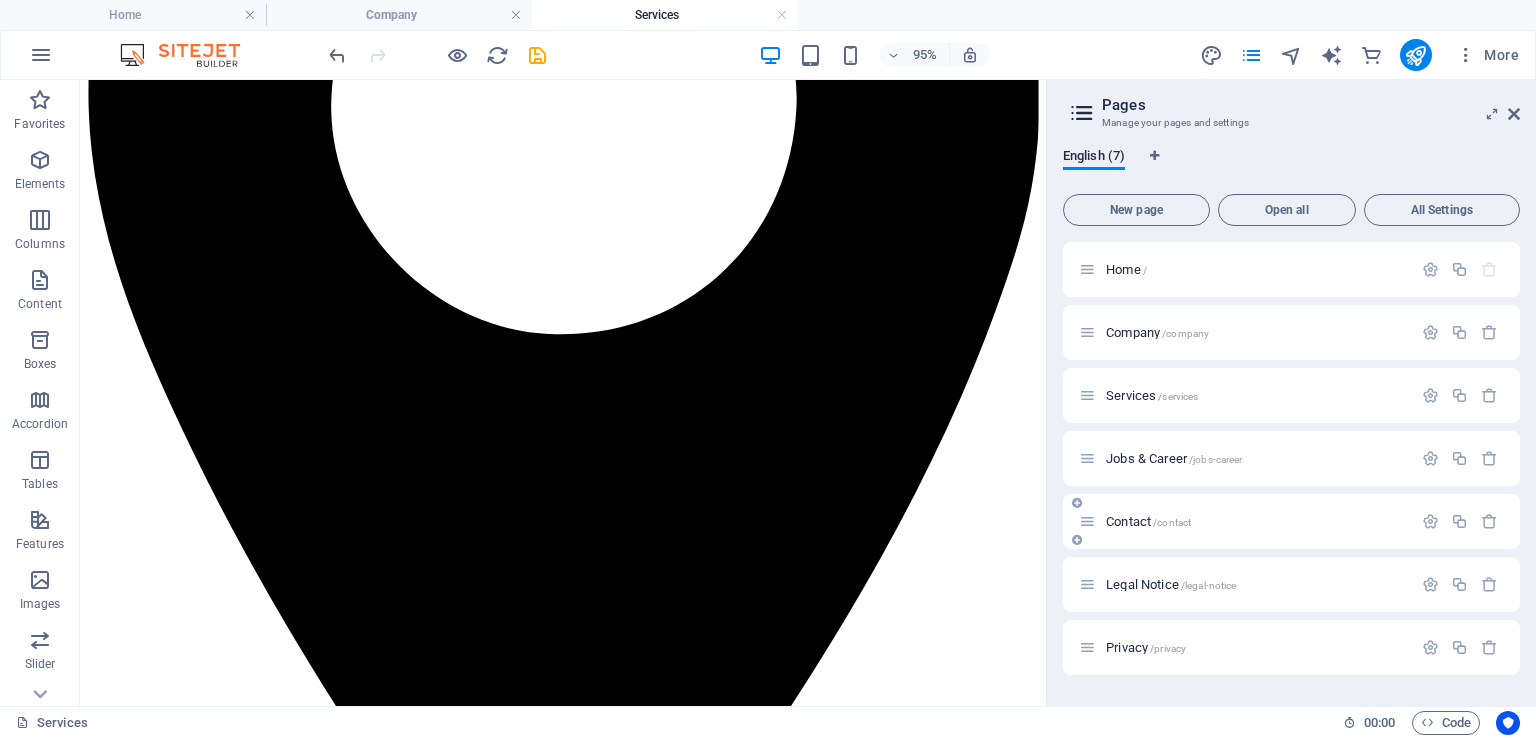 click on "Contact /contact" at bounding box center (1148, 521) 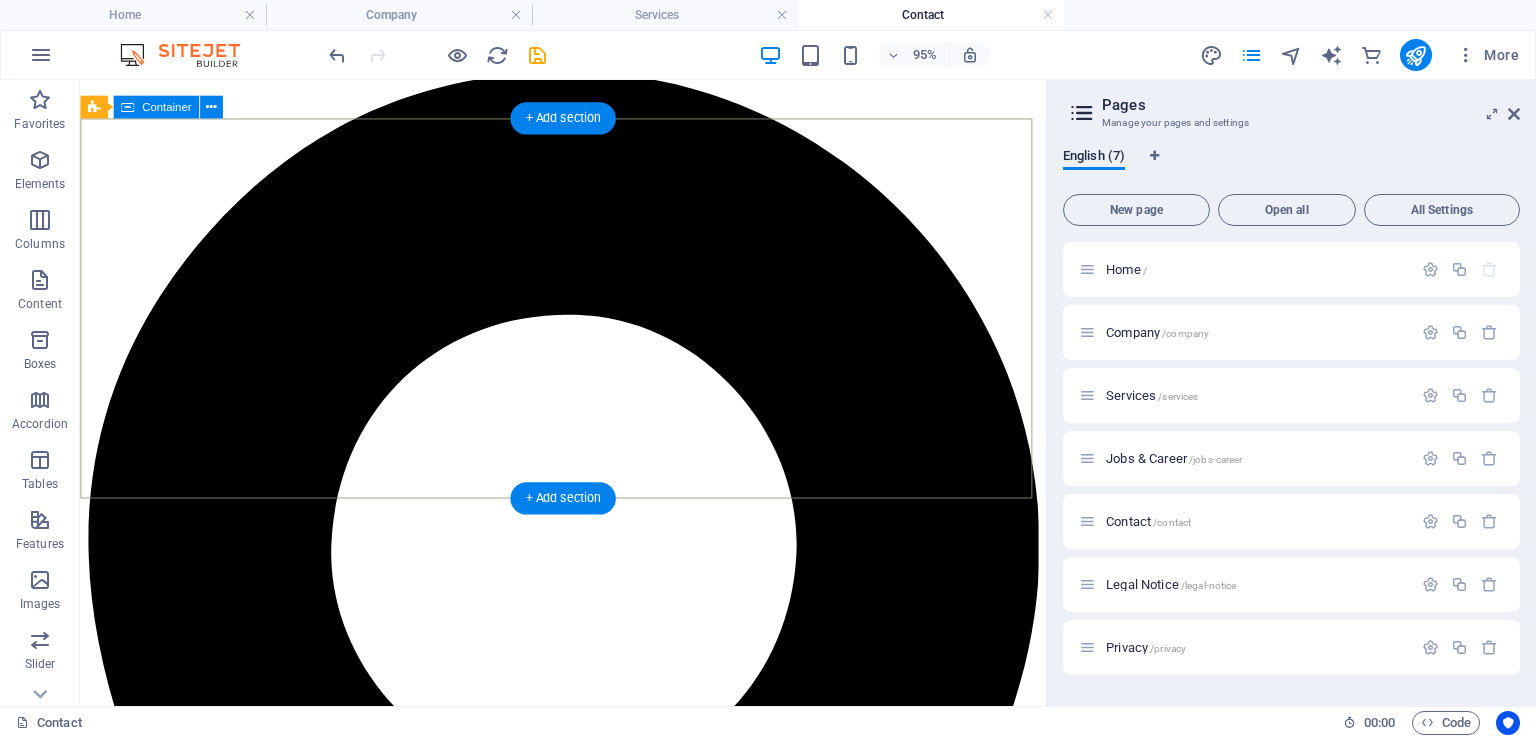 scroll, scrollTop: 0, scrollLeft: 0, axis: both 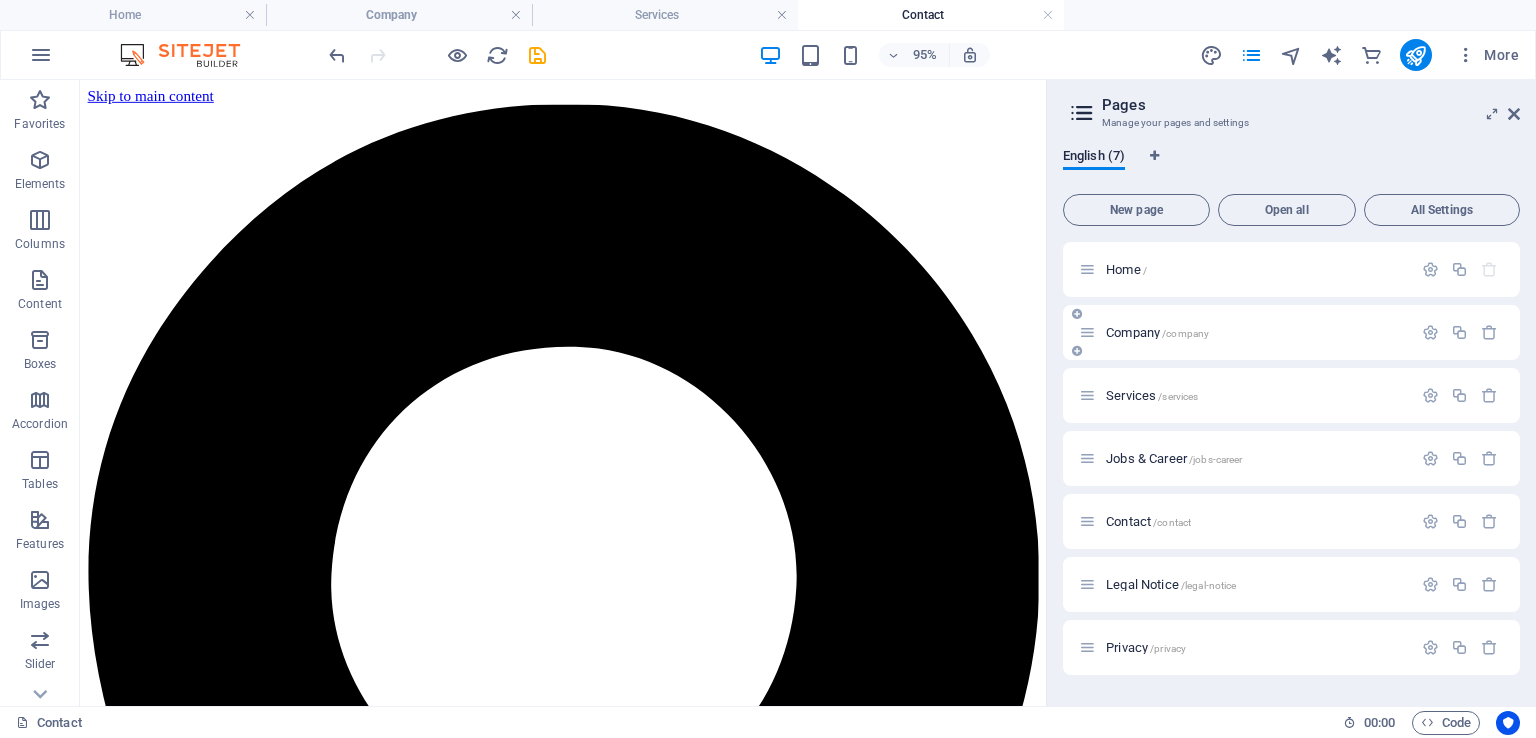 click on "Company /company" at bounding box center (1157, 332) 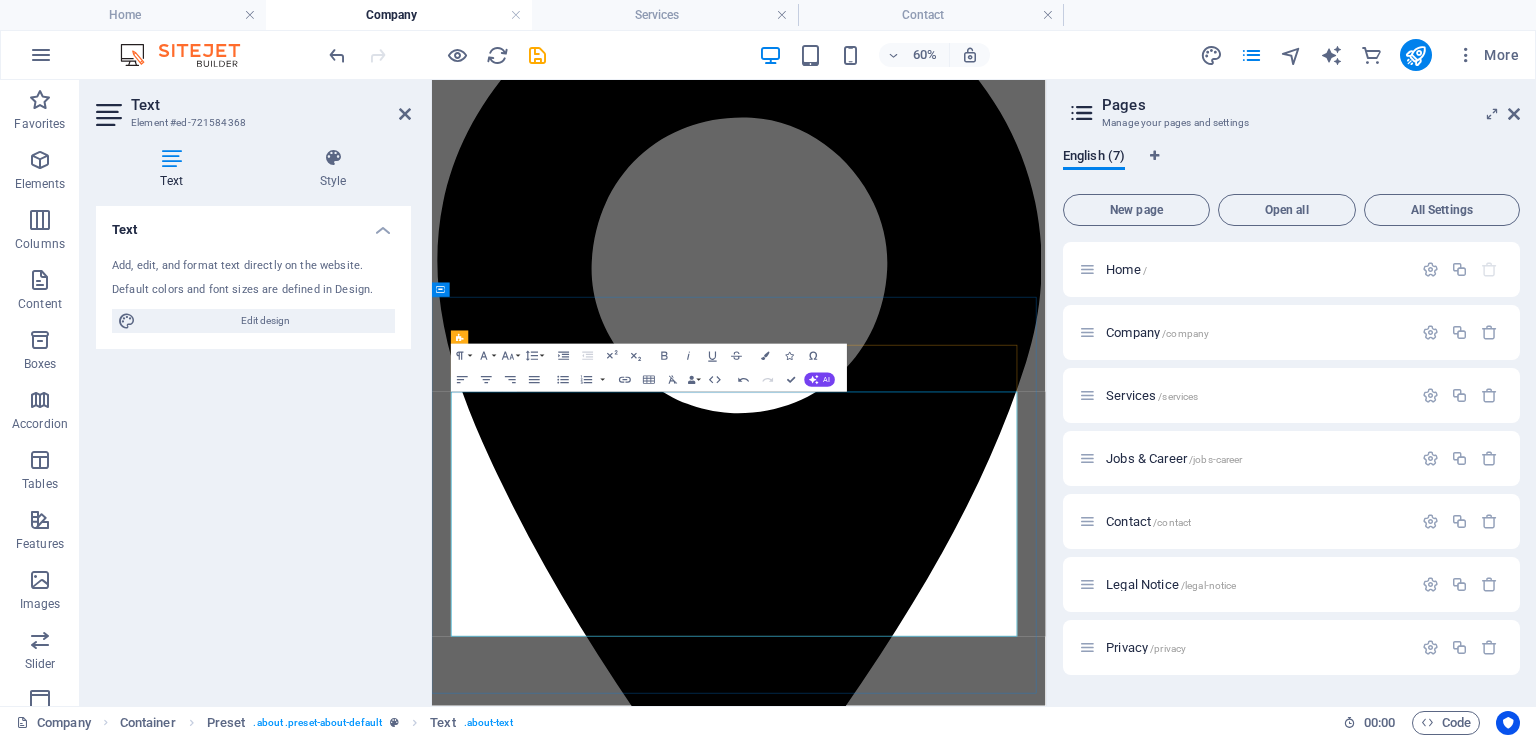 scroll, scrollTop: 217, scrollLeft: 0, axis: vertical 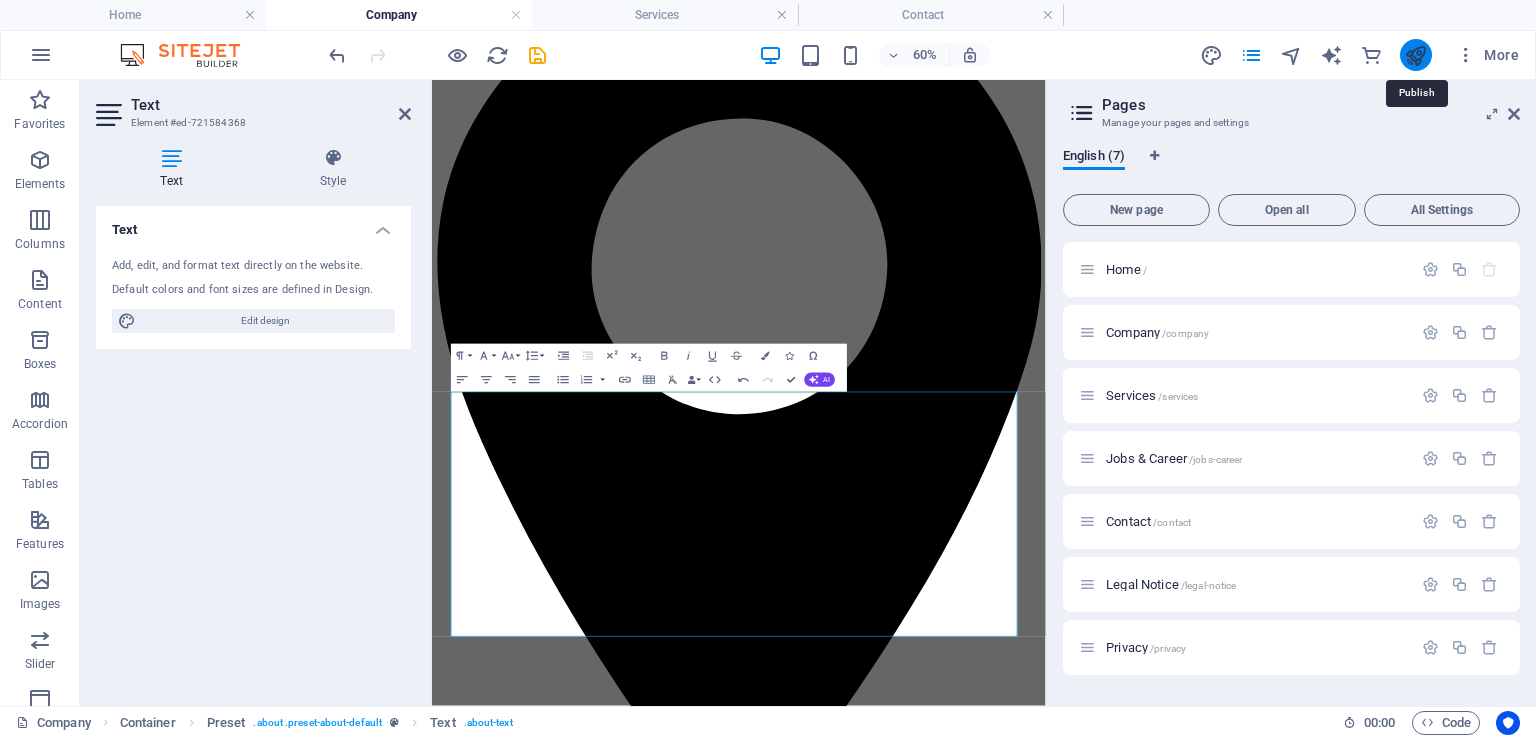 click at bounding box center [1415, 55] 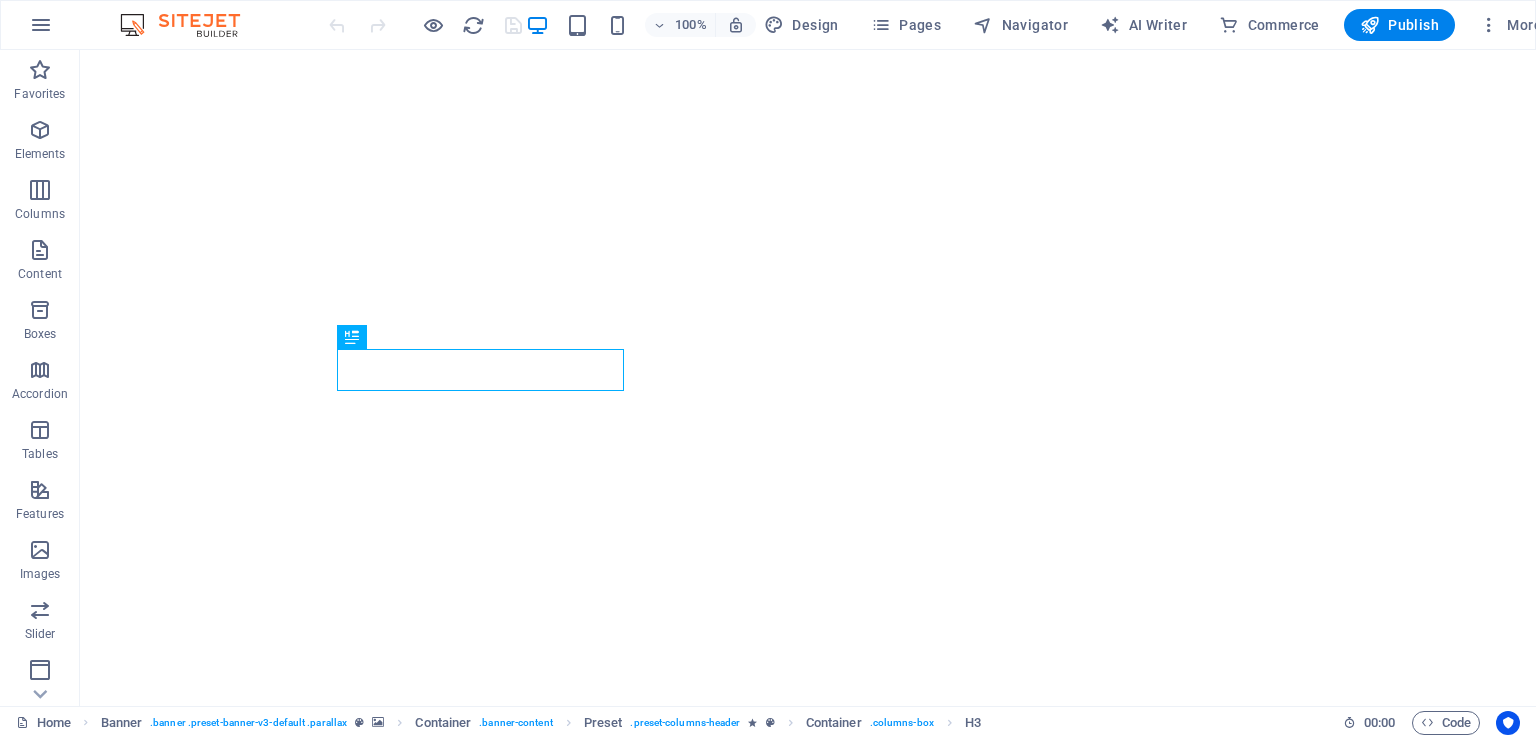 scroll, scrollTop: 0, scrollLeft: 0, axis: both 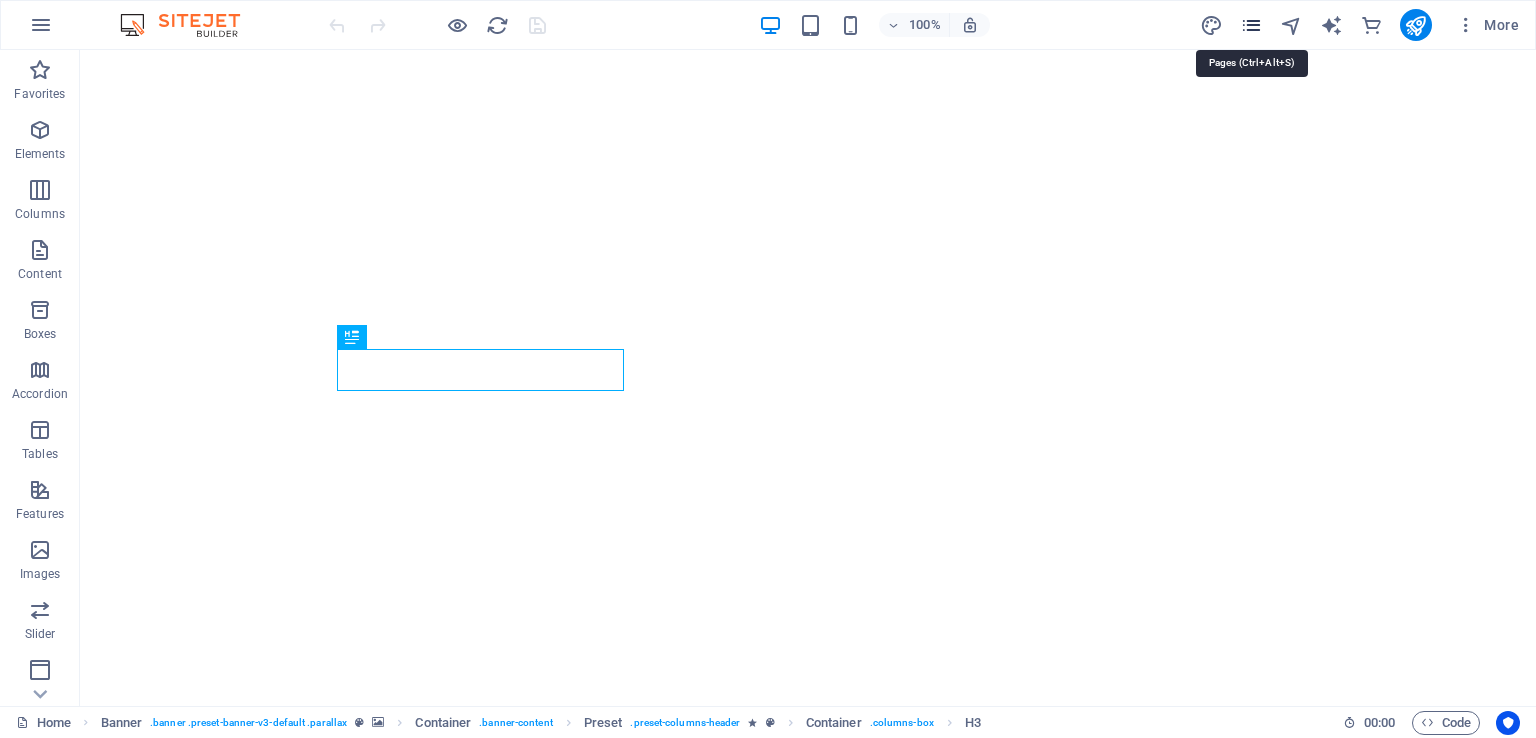 click at bounding box center (1251, 25) 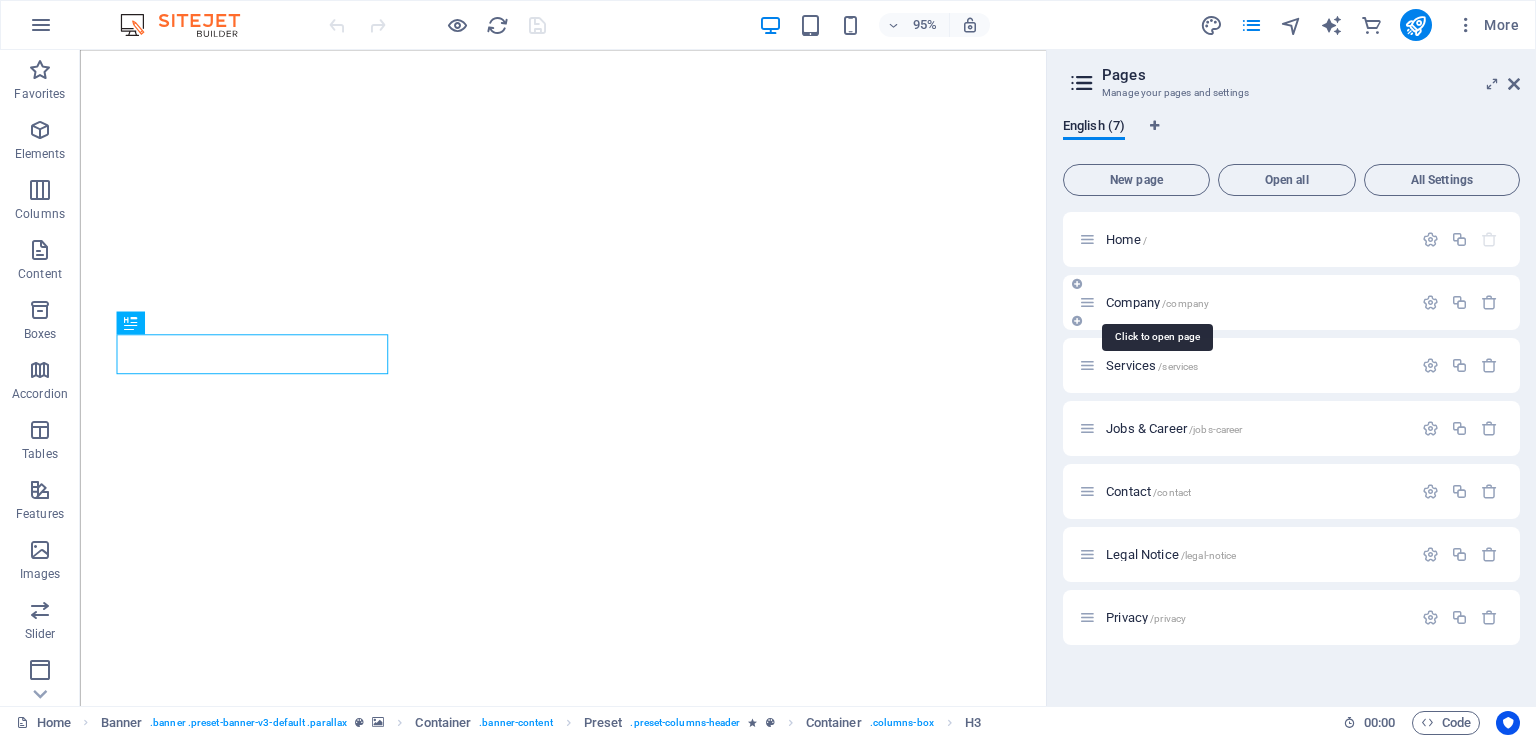 click on "Company /company" at bounding box center (1157, 302) 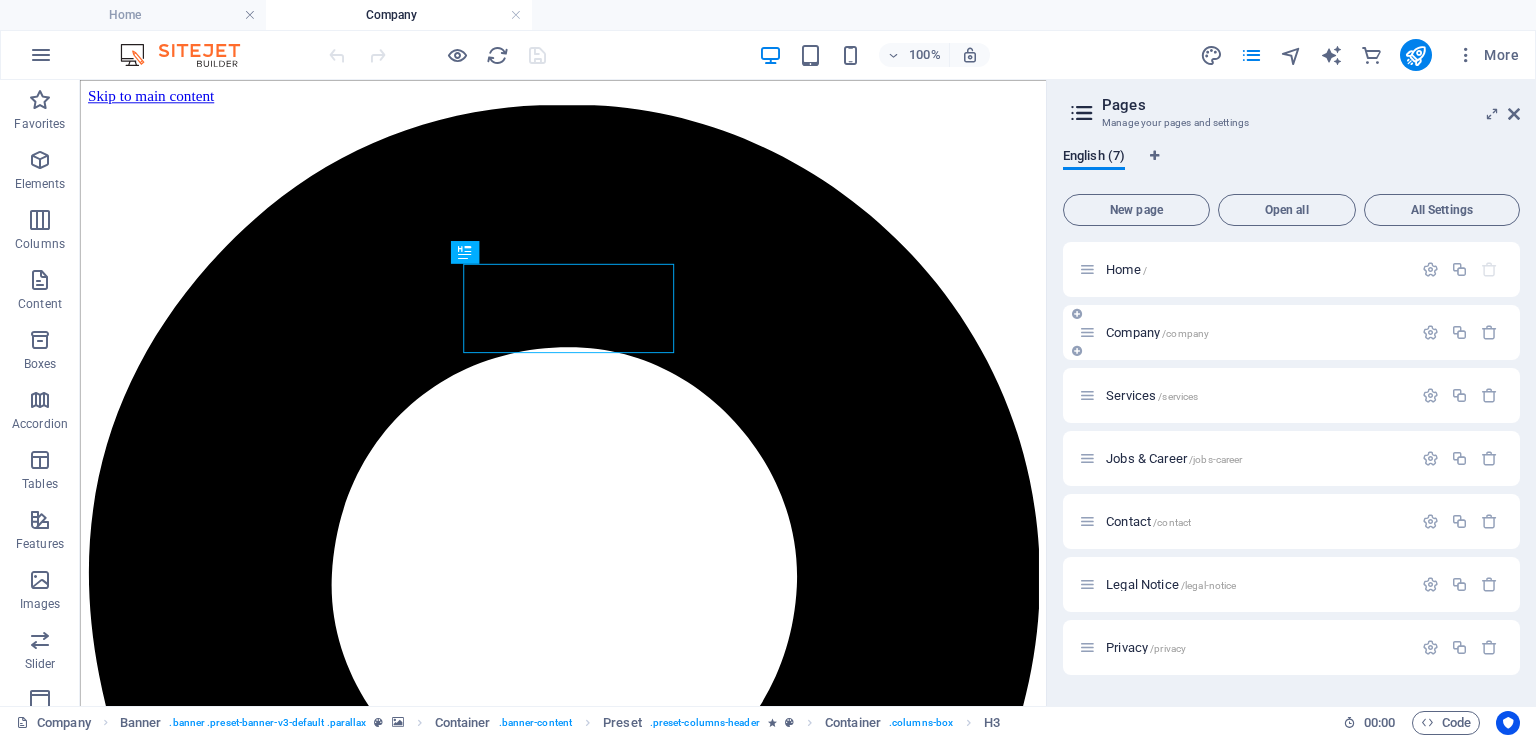 scroll, scrollTop: 0, scrollLeft: 0, axis: both 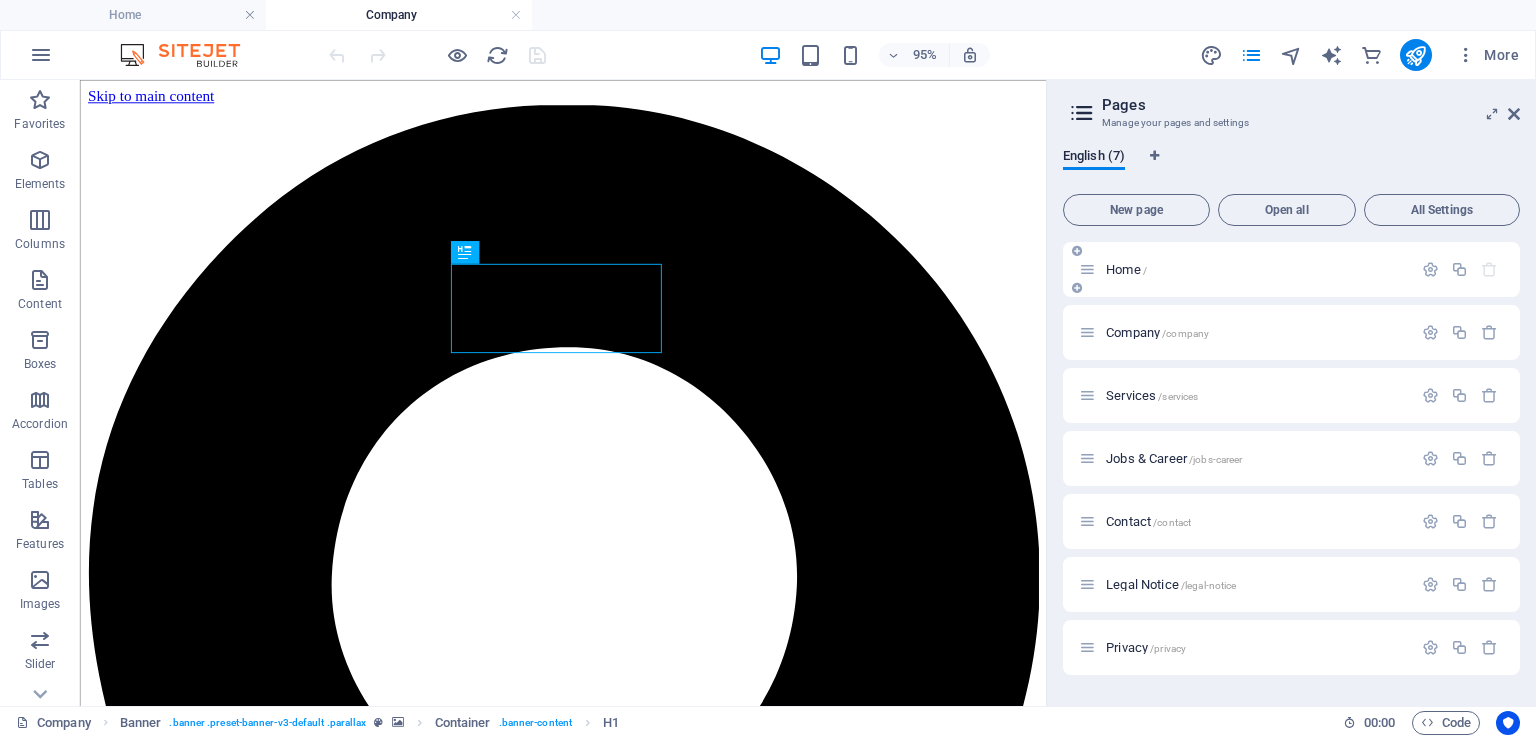 click on "Home /" at bounding box center [1126, 269] 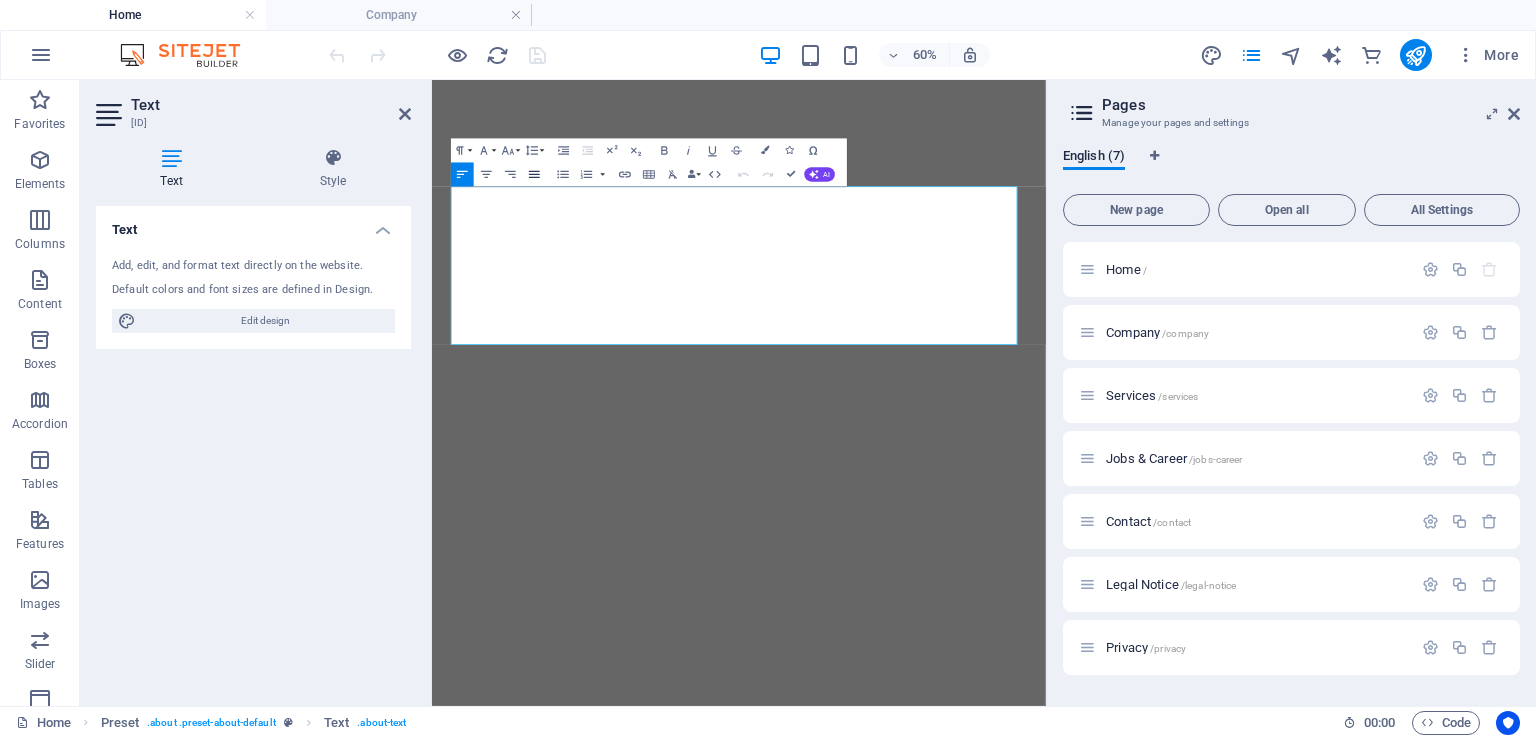 click 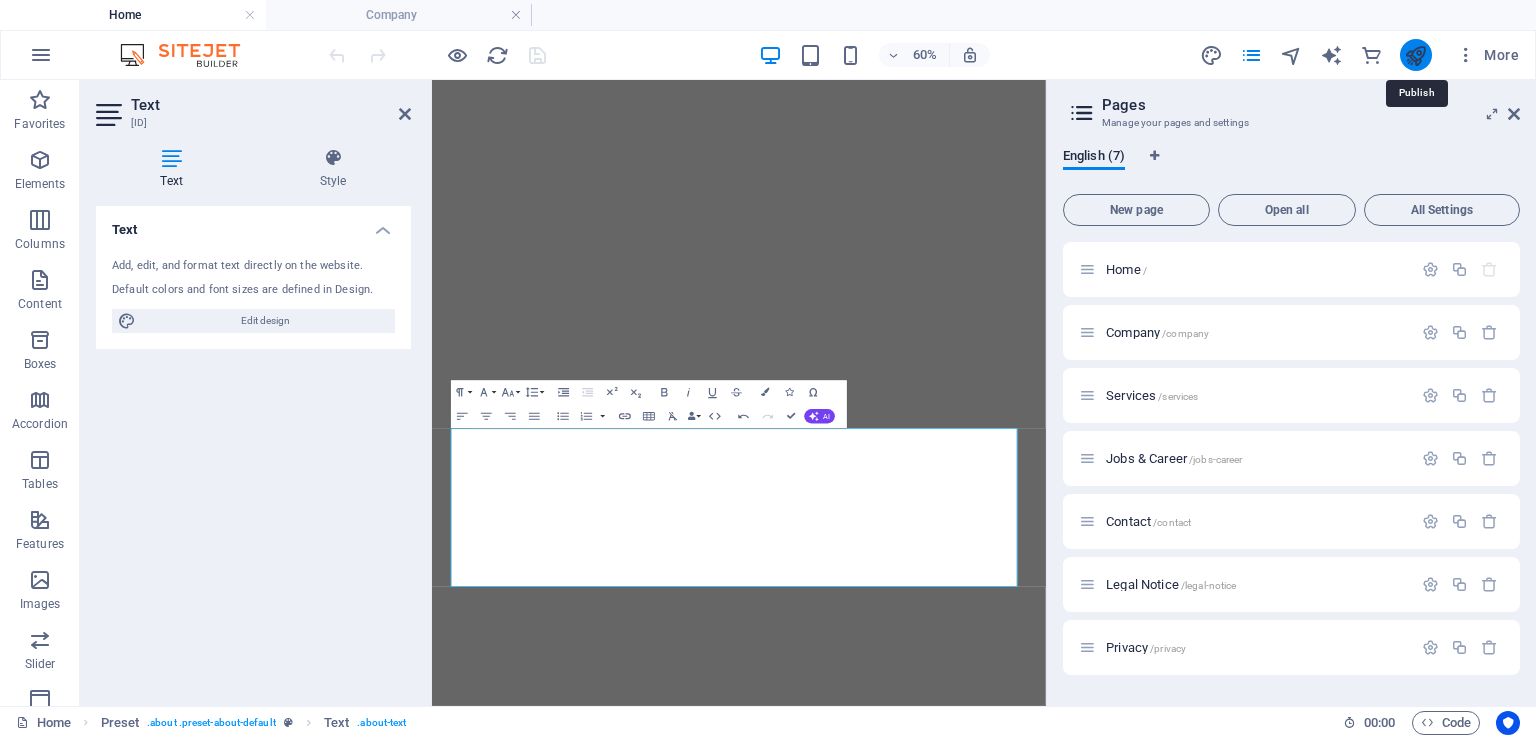 click at bounding box center [1415, 55] 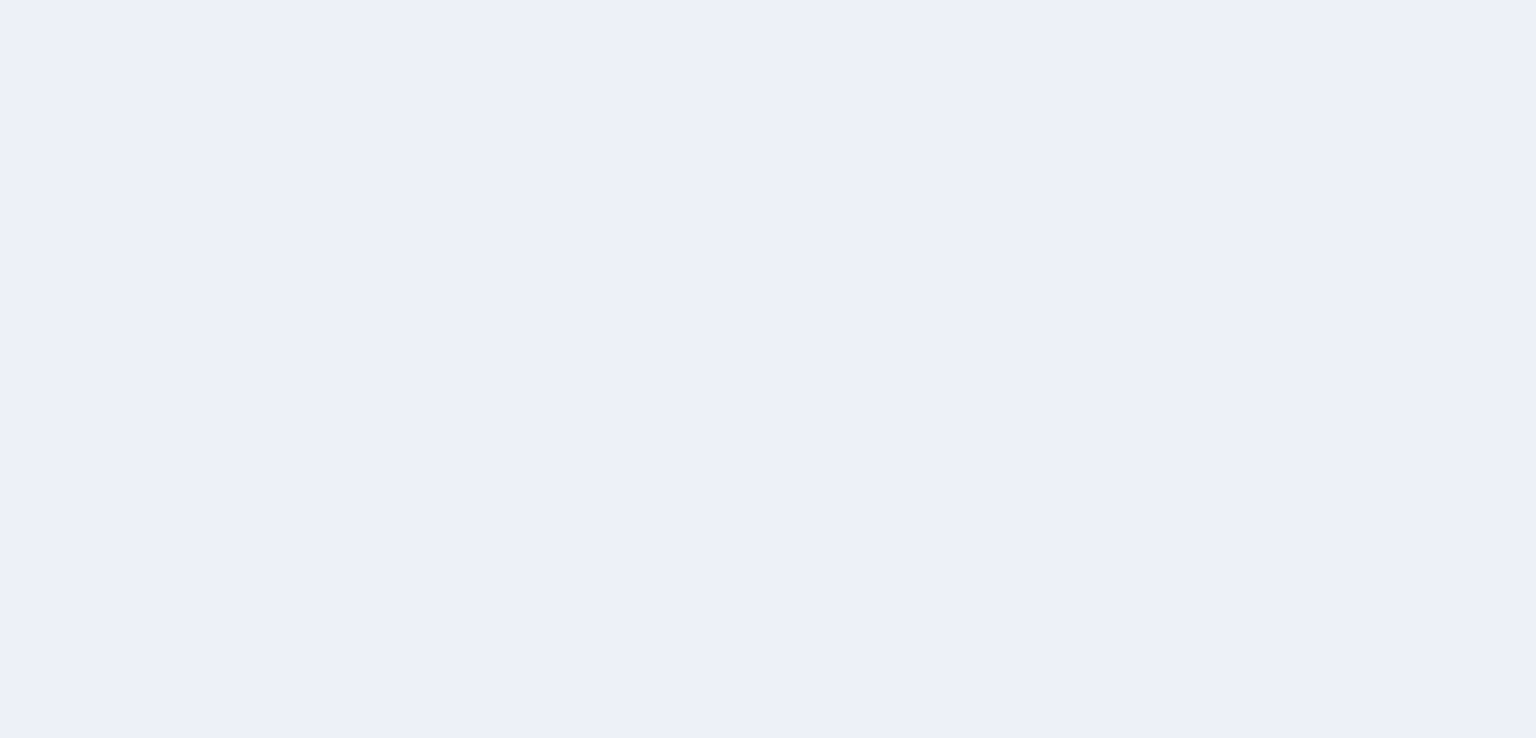 scroll, scrollTop: 0, scrollLeft: 0, axis: both 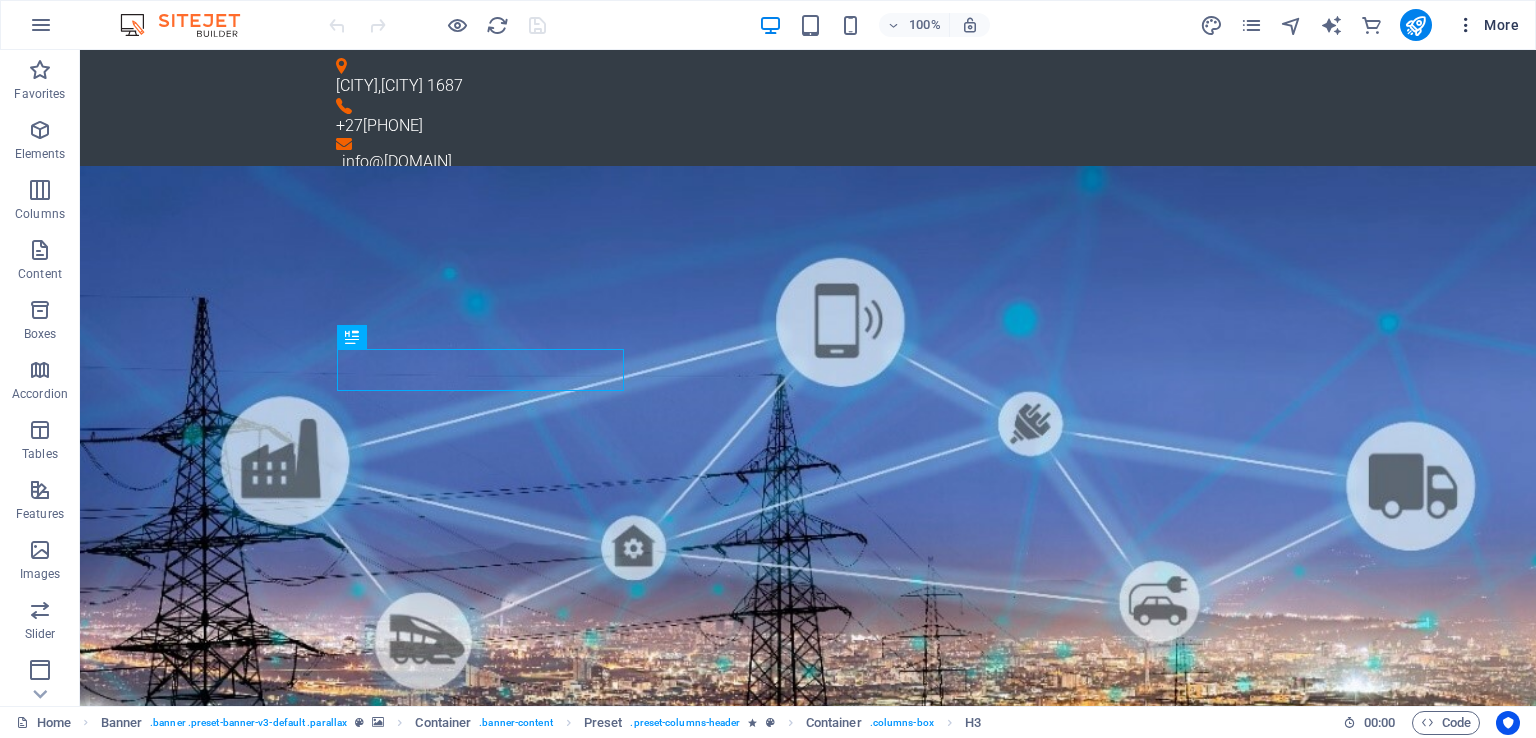 click at bounding box center (1466, 25) 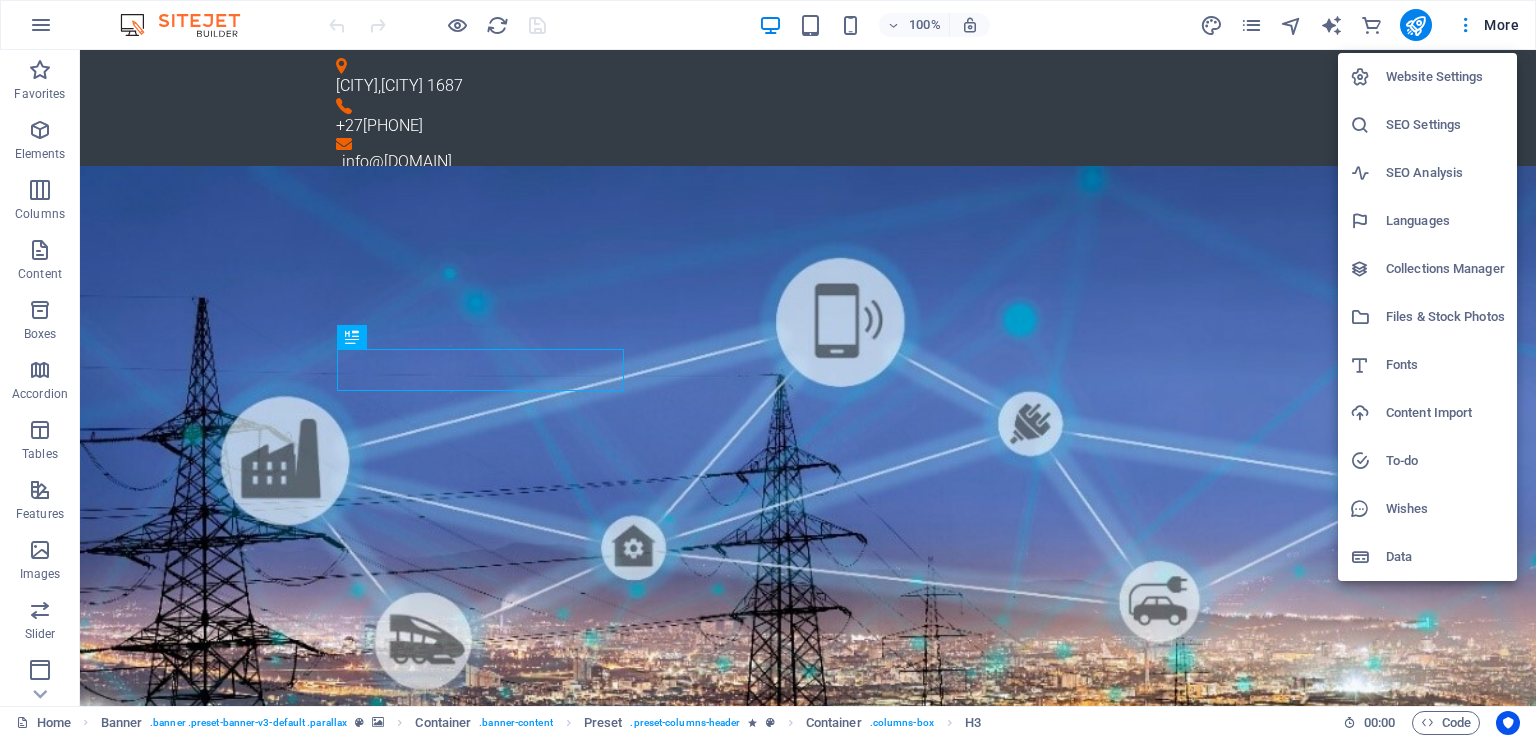 click at bounding box center [768, 369] 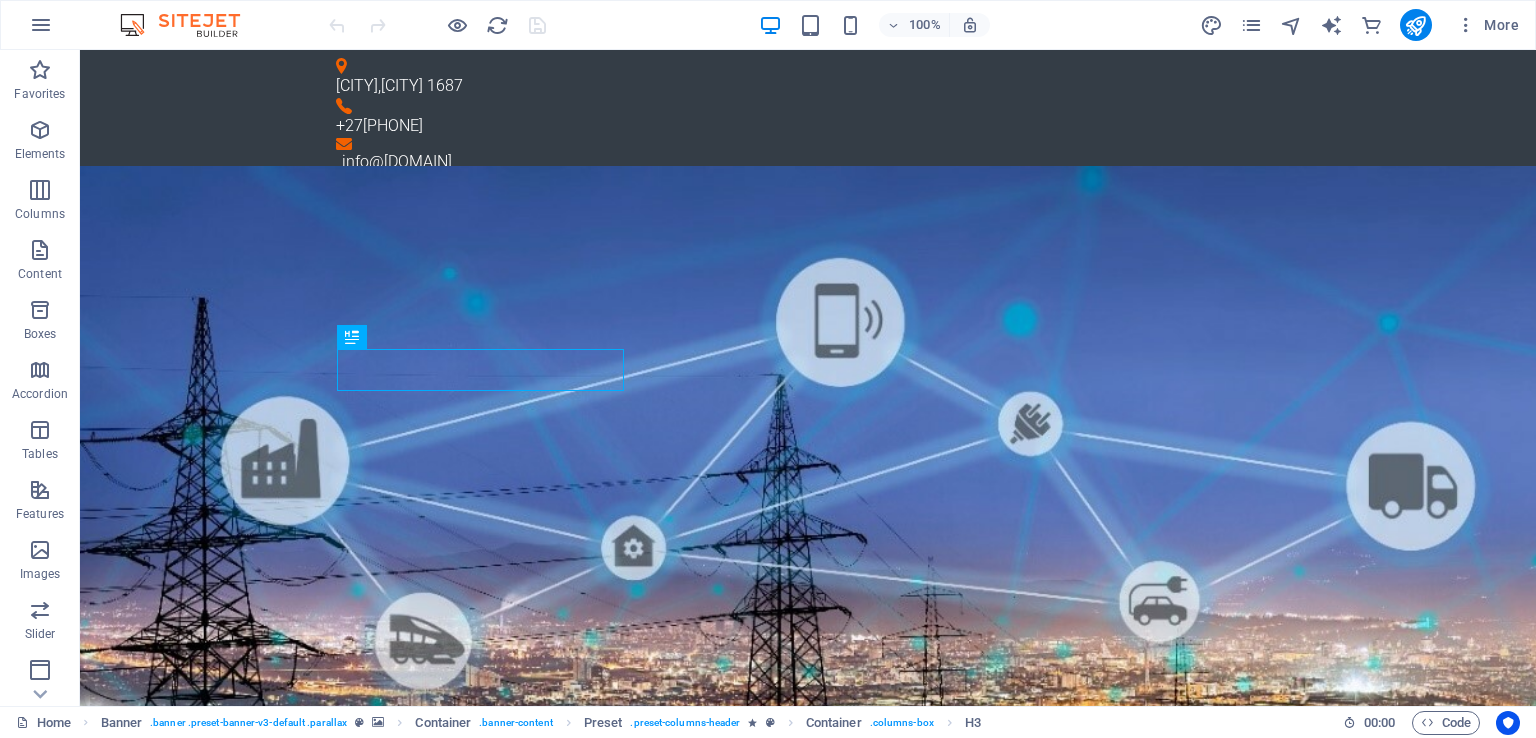 click at bounding box center (41, 25) 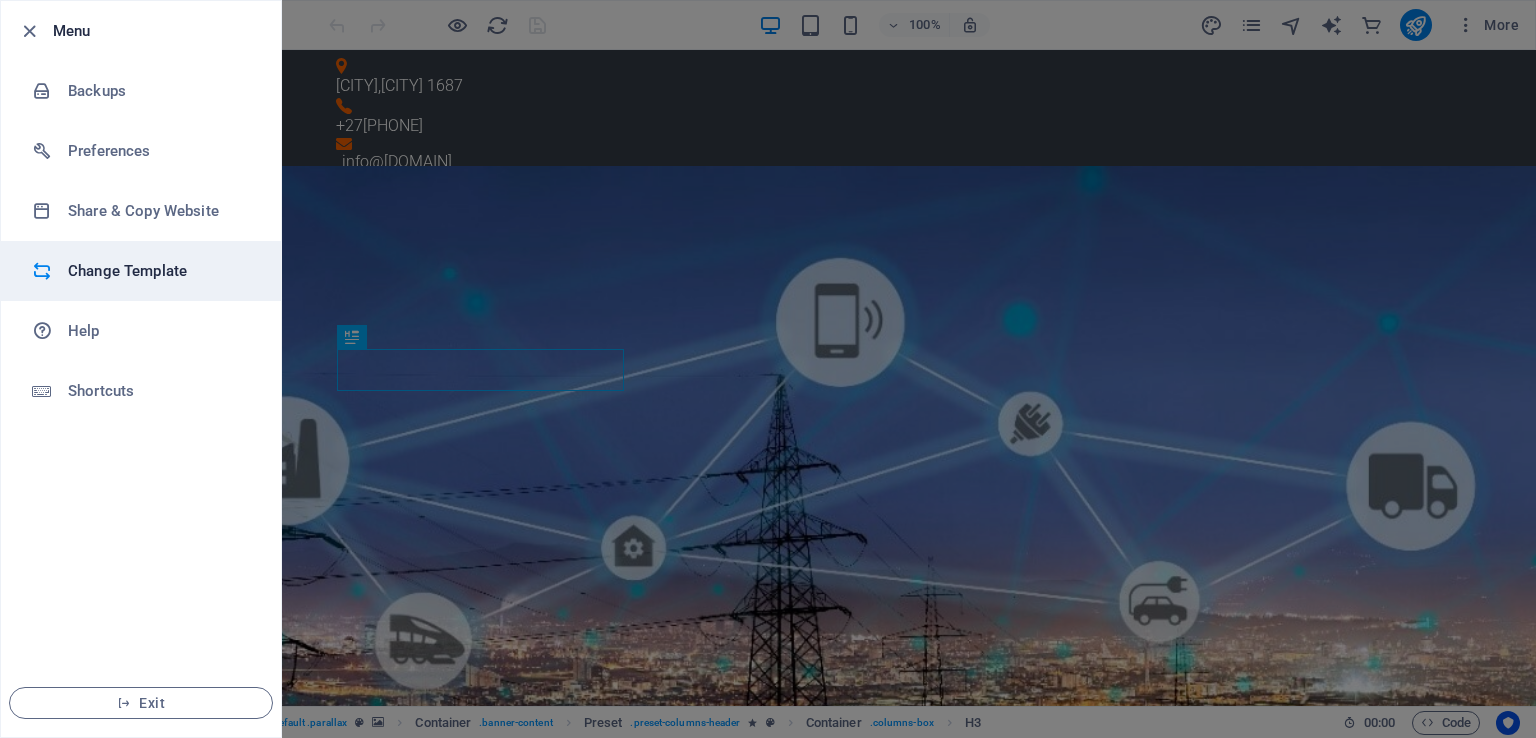 click on "Change Template" at bounding box center (160, 271) 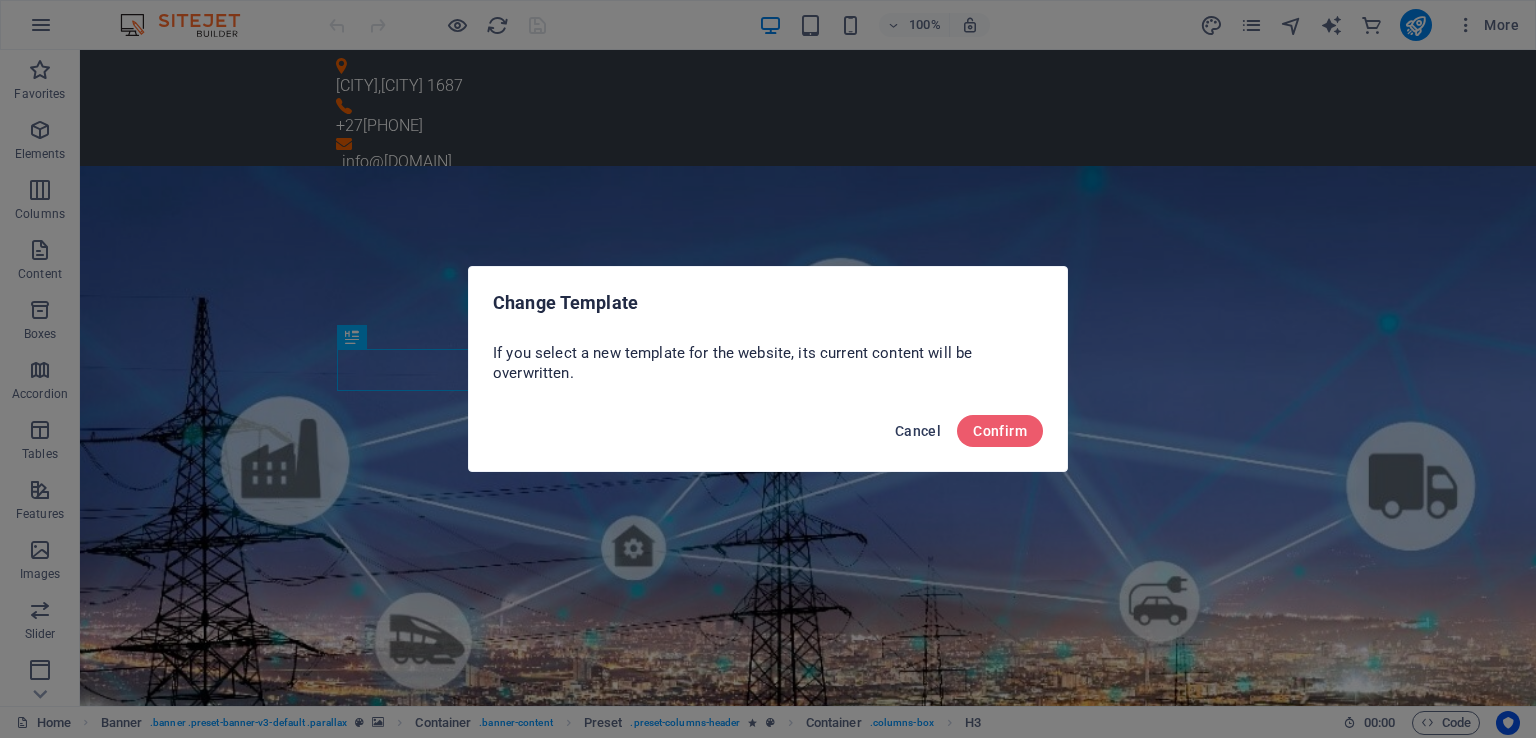 click on "Cancel" at bounding box center (918, 431) 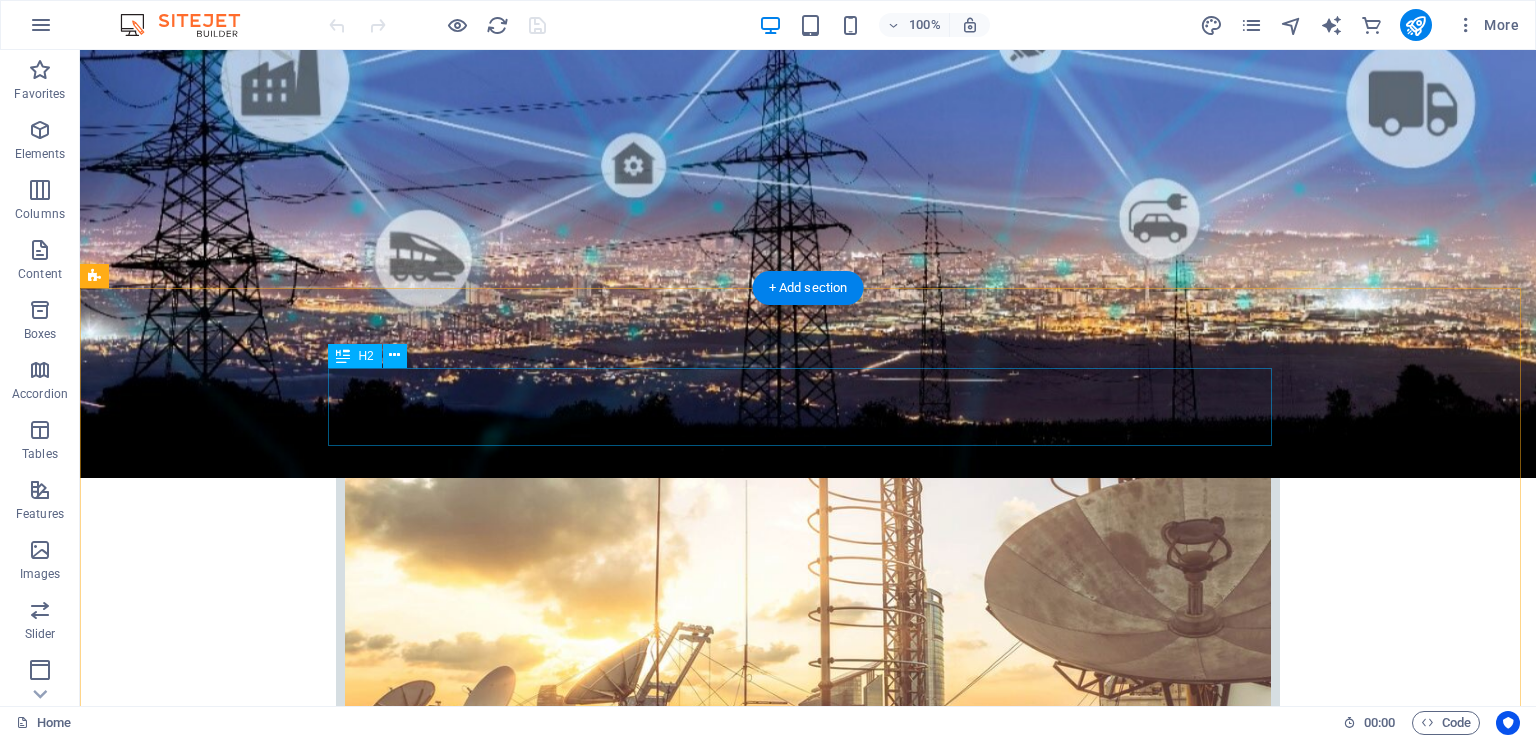 scroll, scrollTop: 639, scrollLeft: 0, axis: vertical 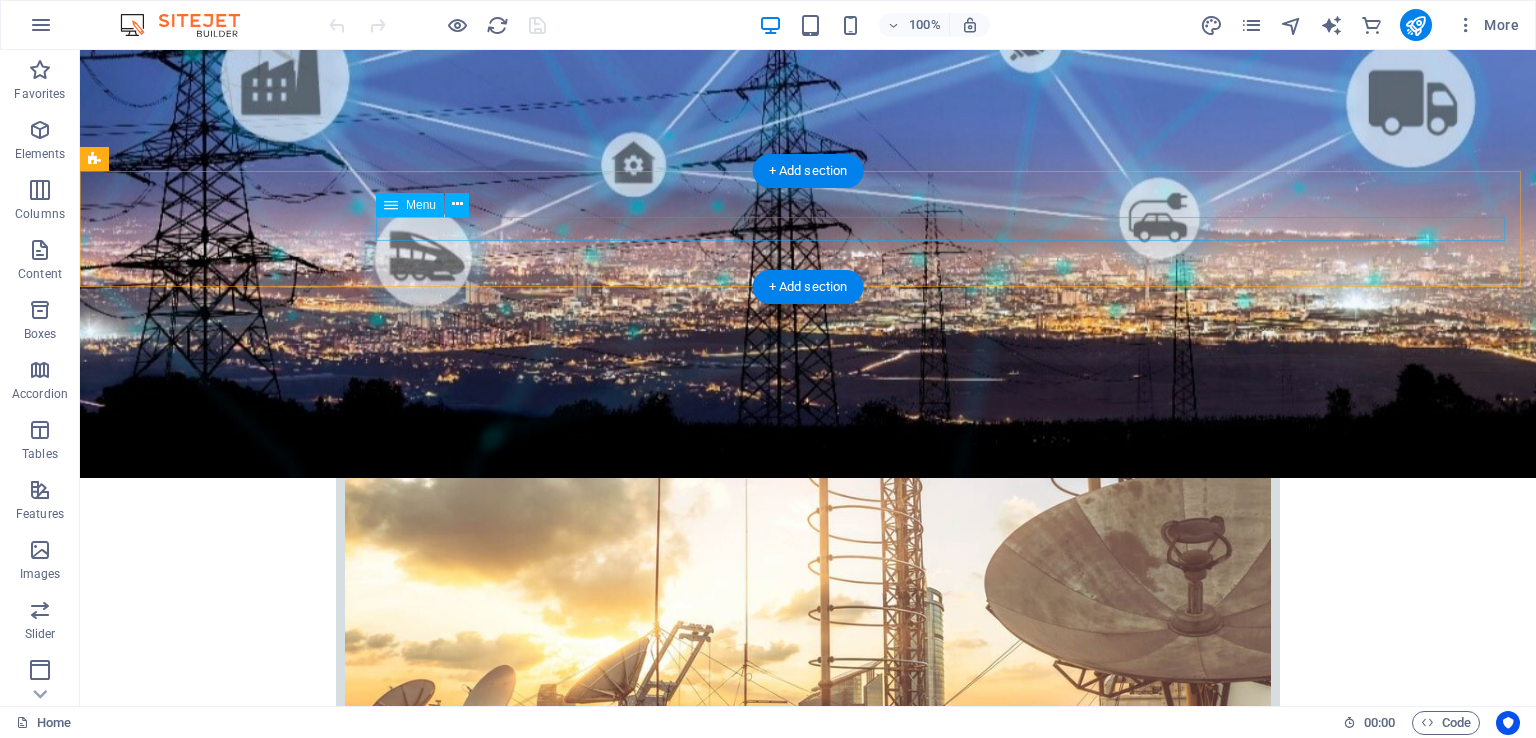 click on "Home Company Services Jobs & Career Contact" at bounding box center (808, 2558) 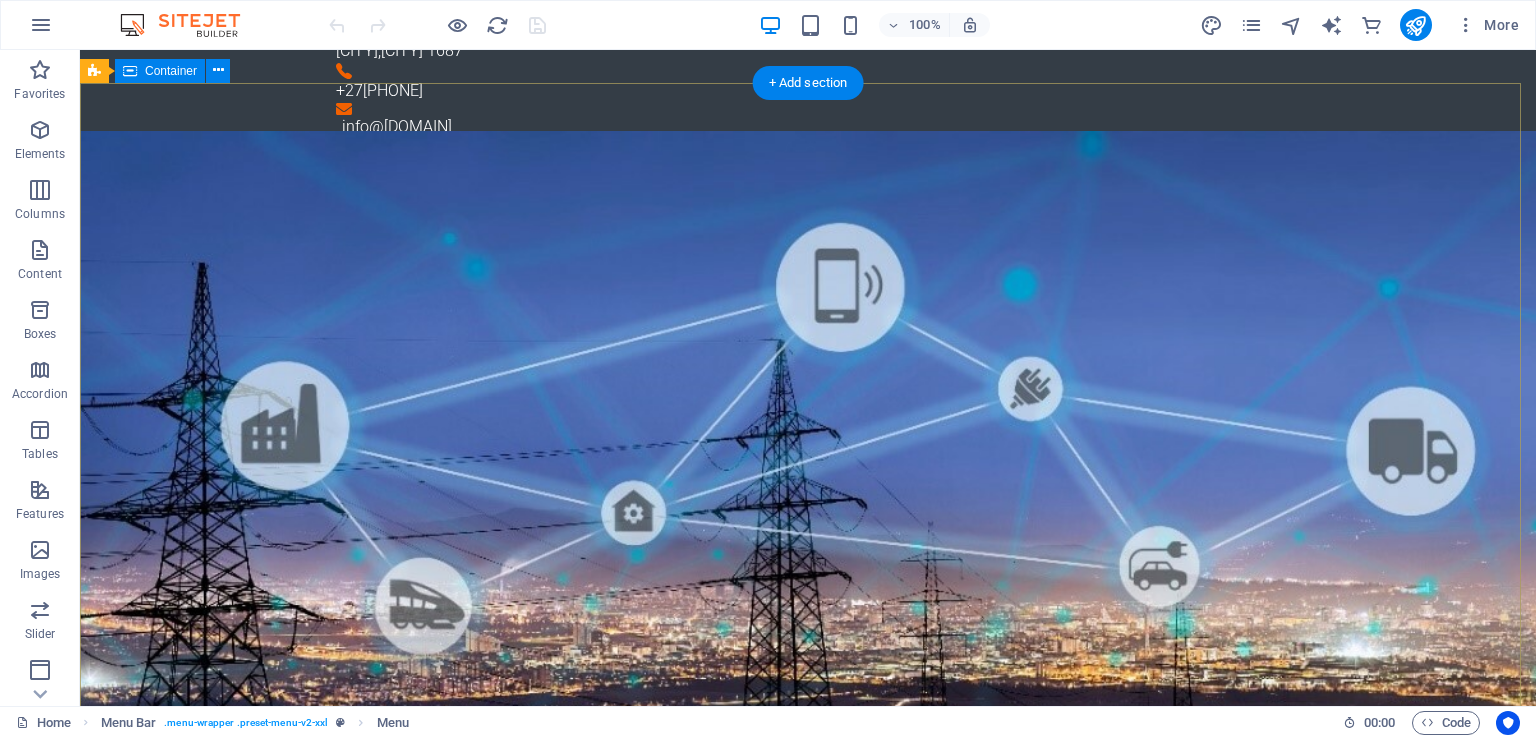 scroll, scrollTop: 0, scrollLeft: 0, axis: both 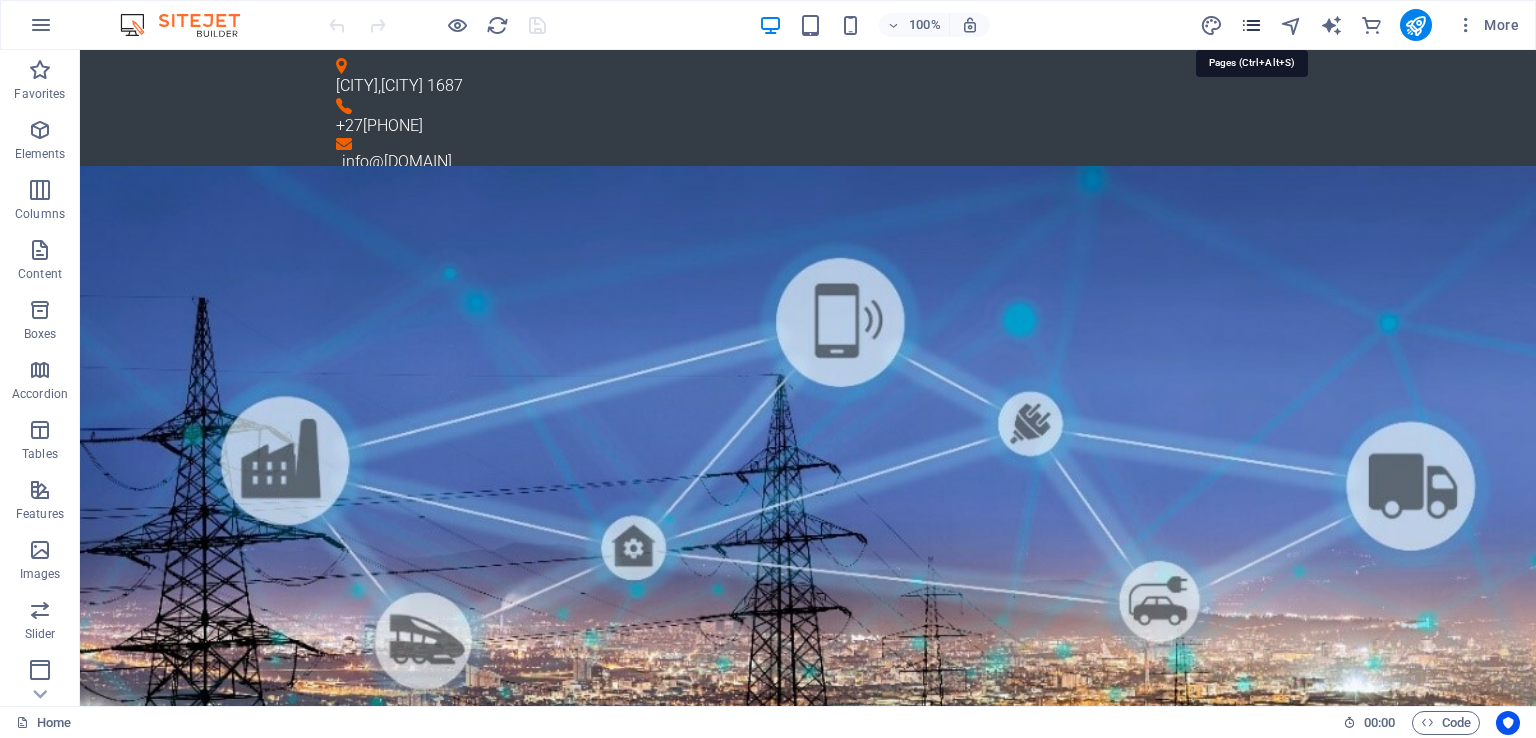 click at bounding box center (1251, 25) 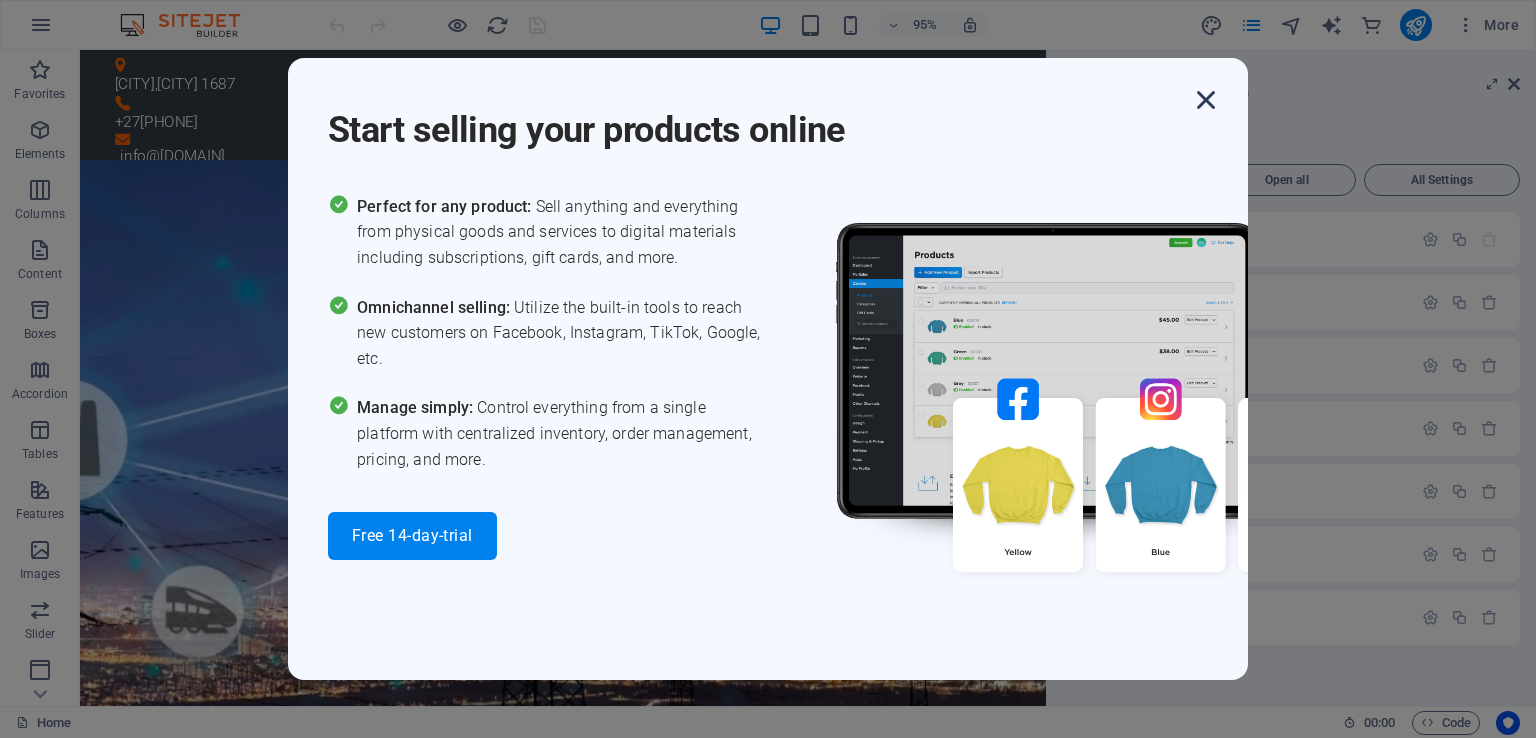 click at bounding box center [1206, 100] 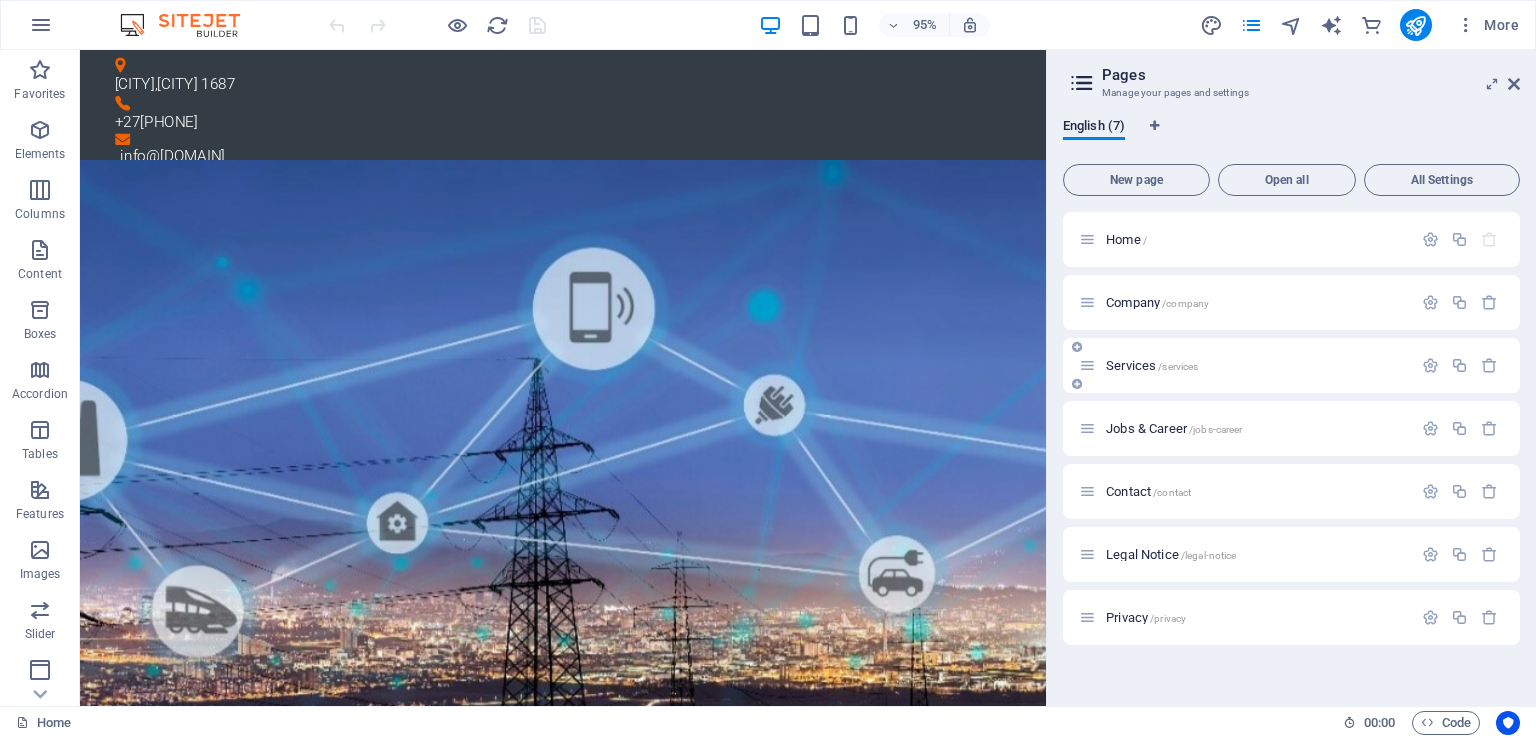click on "Services /services" at bounding box center [1152, 365] 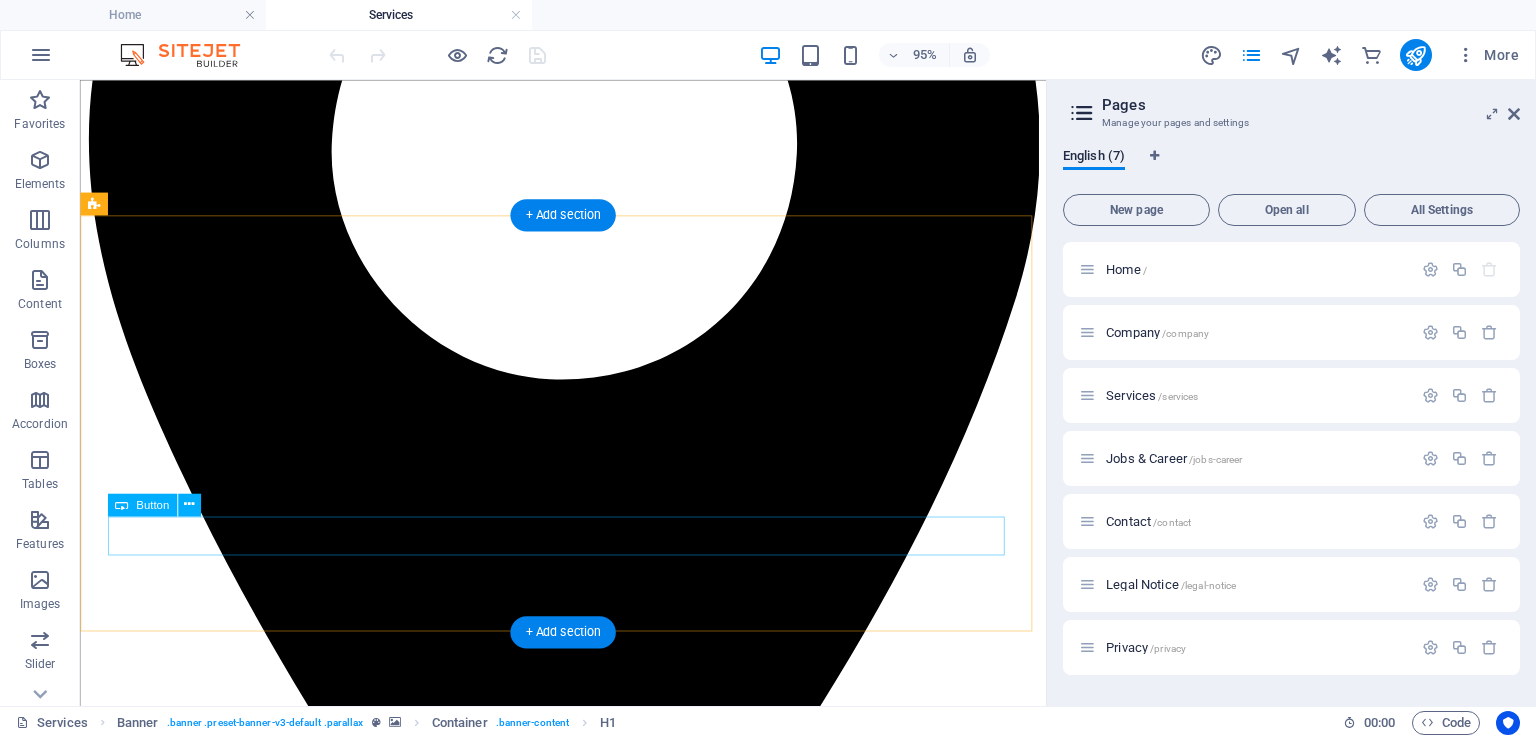 scroll, scrollTop: 456, scrollLeft: 0, axis: vertical 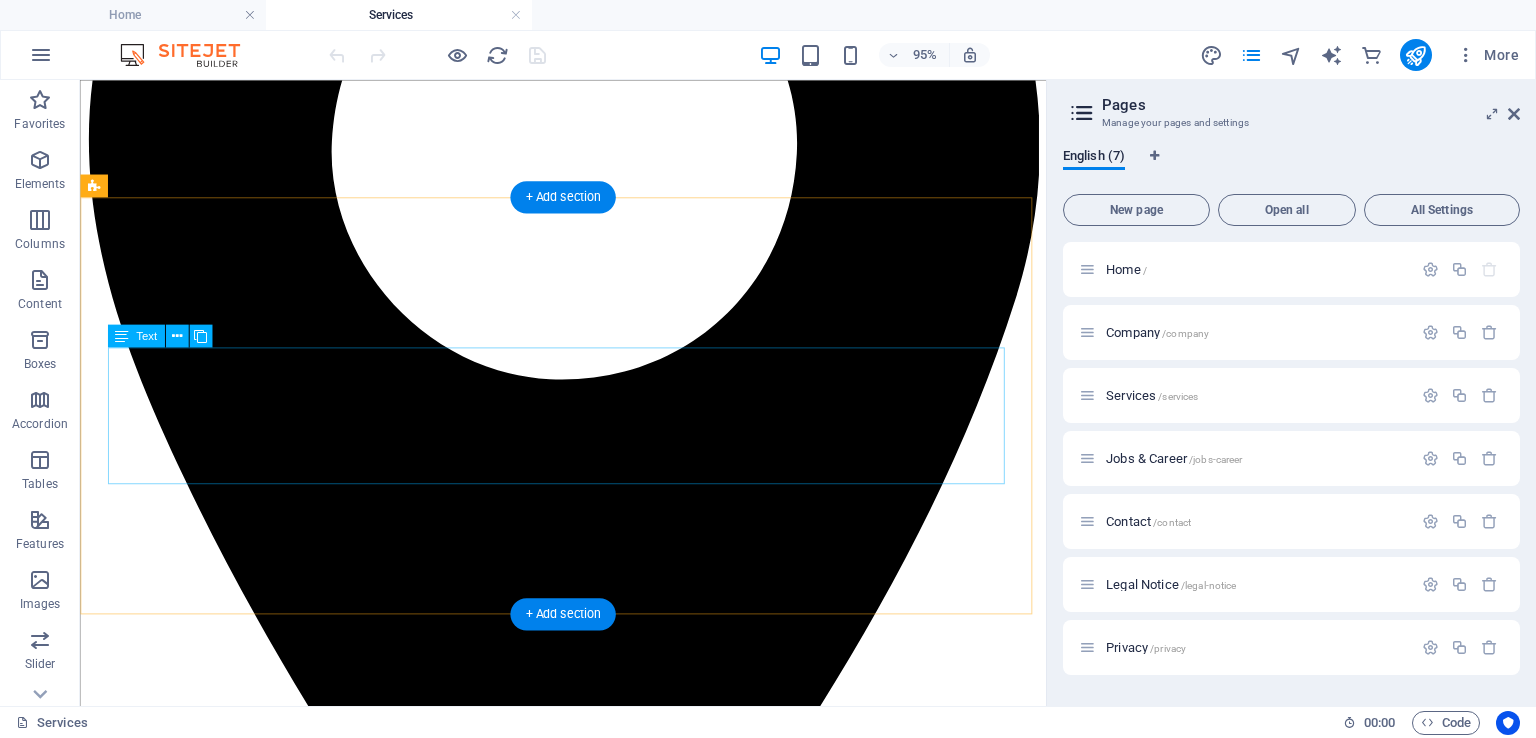 click on "We deliver advanced infrastructure and technology solutions to clients across multiple sectors, including IT and Telecommunications, Mining, Power Generation, Manufacturing, Education, and Public Infrastructure. From everyday connectivity needs to complex, mission-critical systems in demanding environments, we provide both specialised equipment and complete installation services. Our clients range from government departments to private enterprises, schools, and factories. We are also committed to bridging the digital divide through inclusive technology rollouts and rural connectivity projects that expand access to underserved communities." at bounding box center (588, 6712) 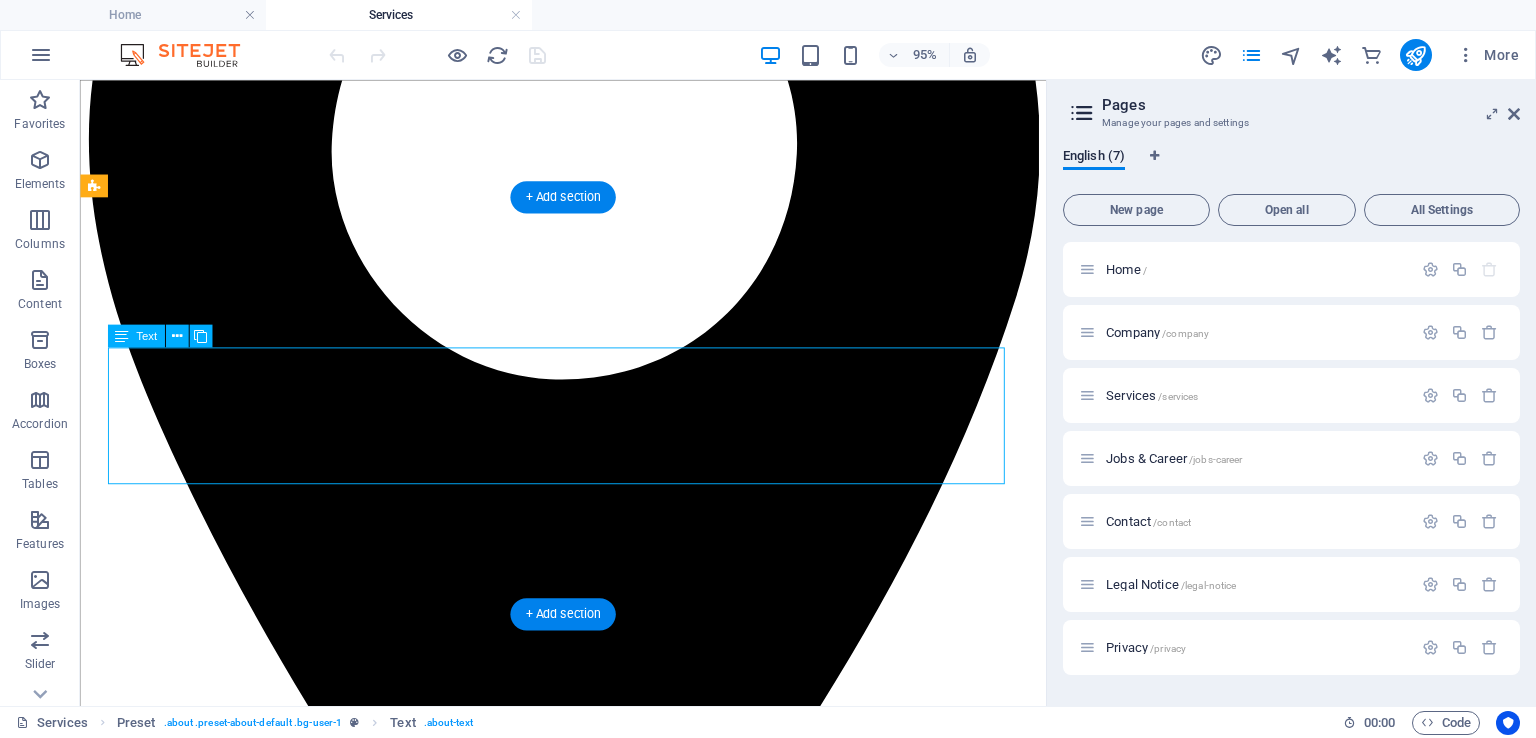 click on "We deliver advanced infrastructure and technology solutions to clients across multiple sectors, including IT and Telecommunications, Mining, Power Generation, Manufacturing, Education, and Public Infrastructure. From everyday connectivity needs to complex, mission-critical systems in demanding environments, we provide both specialised equipment and complete installation services. Our clients range from government departments to private enterprises, schools, and factories. We are also committed to bridging the digital divide through inclusive technology rollouts and rural connectivity projects that expand access to underserved communities." at bounding box center [588, 6712] 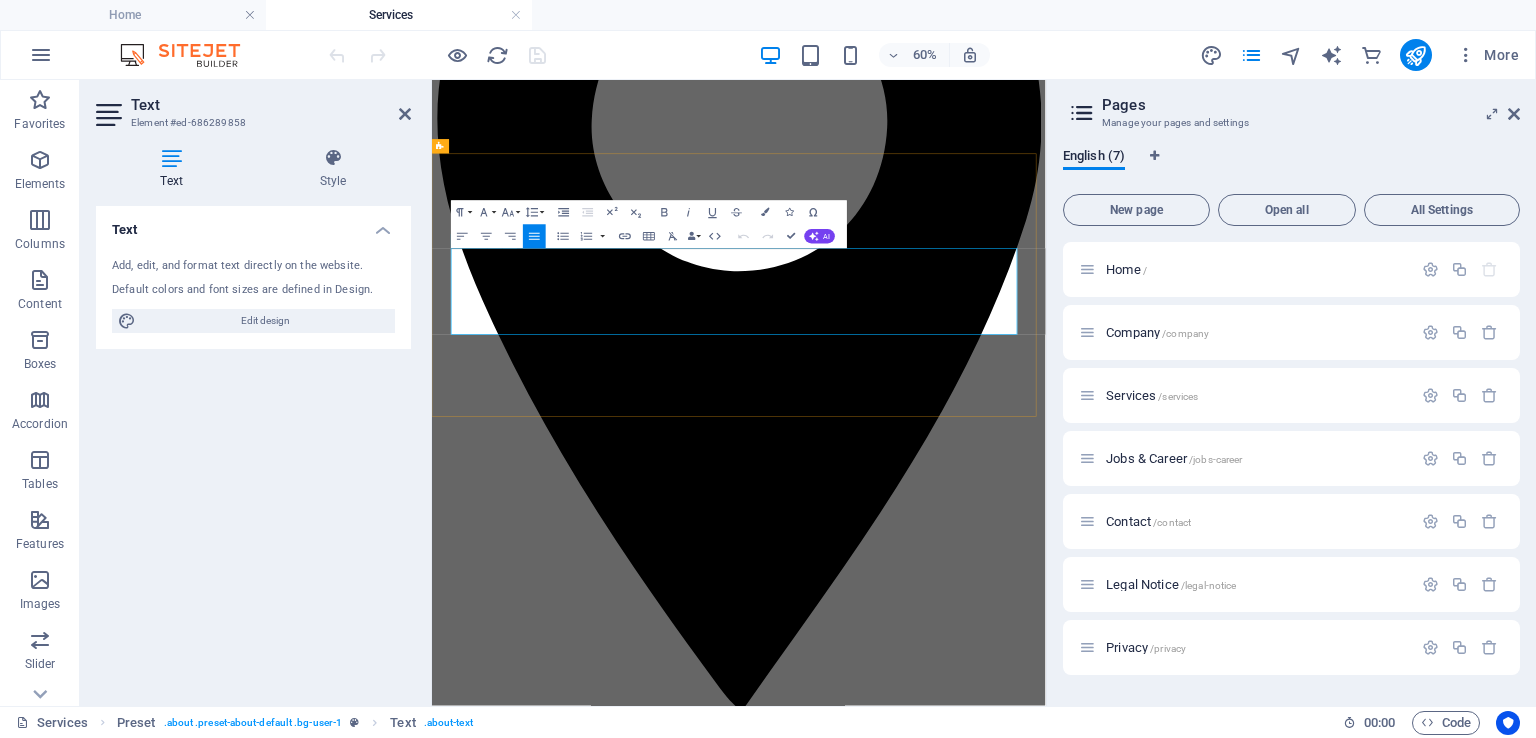 click at bounding box center [943, 7059] 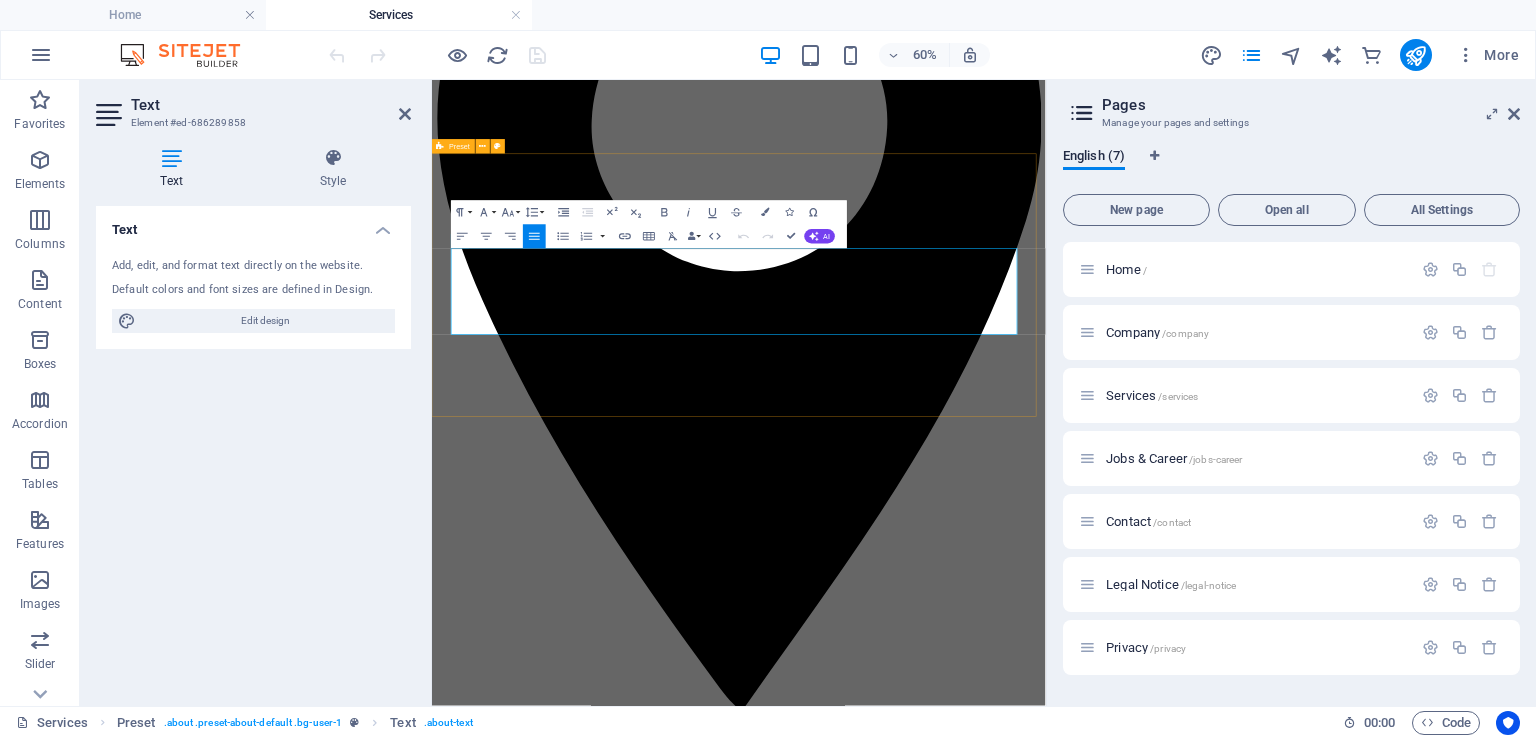 drag, startPoint x: 1381, startPoint y: 486, endPoint x: 459, endPoint y: 340, distance: 933.4881 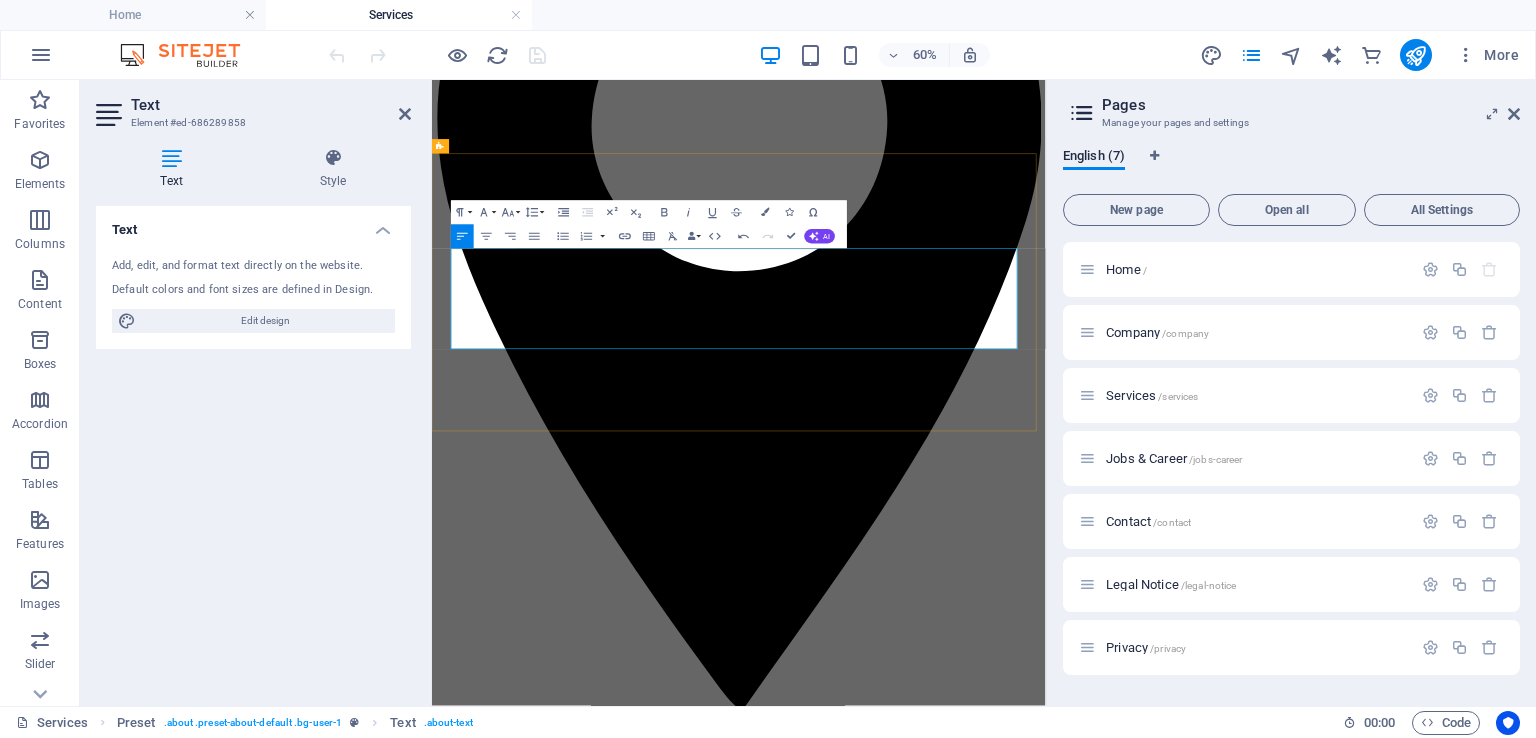 click on "We deliver advanced infrastructure and technology solutions to clients across multiple sectors, including IT and Telecommunications, Mining, Power Generation, Manufacturing, Education, and Public Infrastructure. From everyday connectivity needs to complex, mission-critical systems in demanding environments, we provide both specialised equipment and complete installation services — now including precision 3D printing for prototyping and custom component fabrication." at bounding box center (943, 7016) 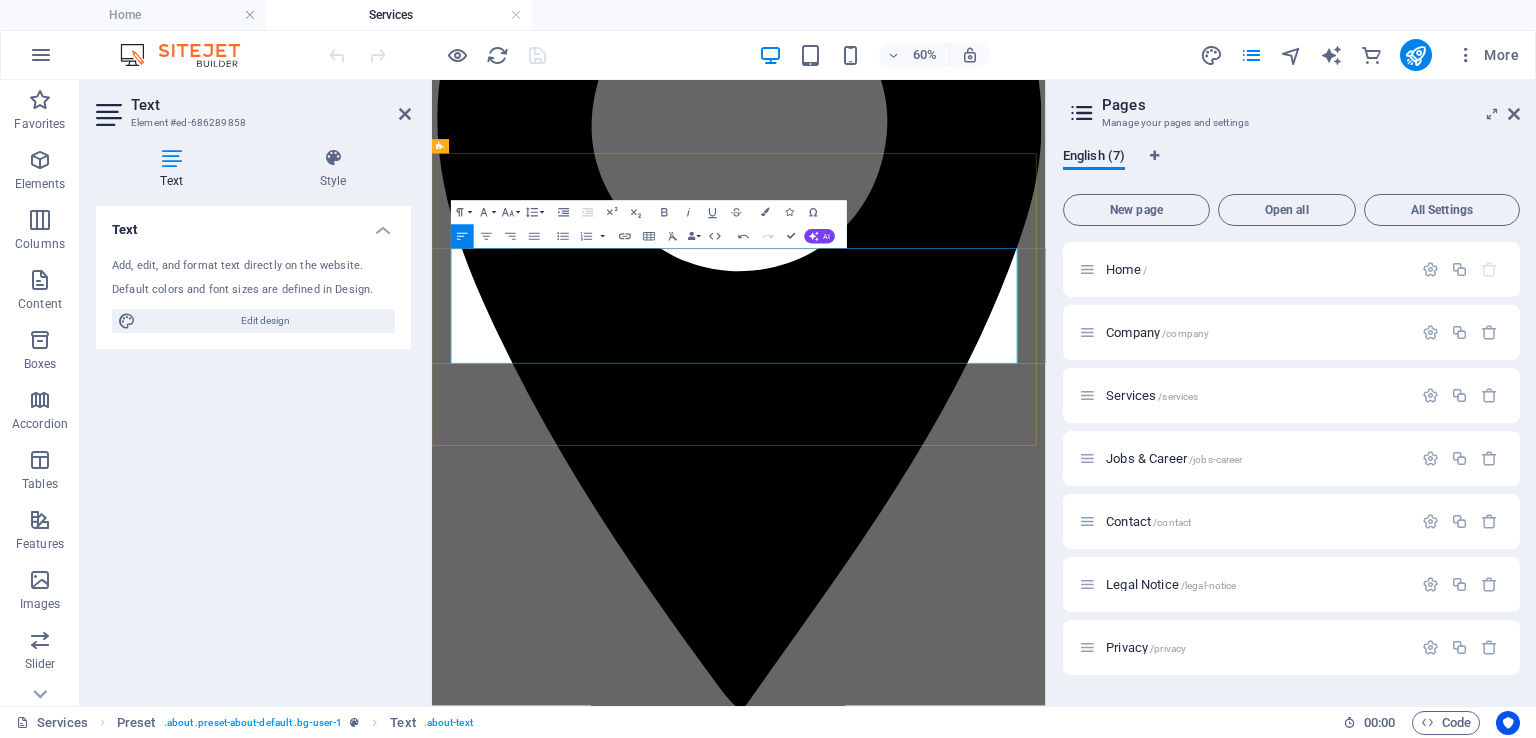 click on "We deliver advanced infrastructure and technology solutions to clients across multiple sectors, including IT and Telecommunications, Mining, Power Generation, Manufacturing, Education, and Public Infrastructure. From everyday connectivity needs to complex, mission-critical systems in demanding environments, we provide both specialised equipment and complete installation services — now including precision 3D printing for prototyping and custom component fabrication." at bounding box center [943, 7016] 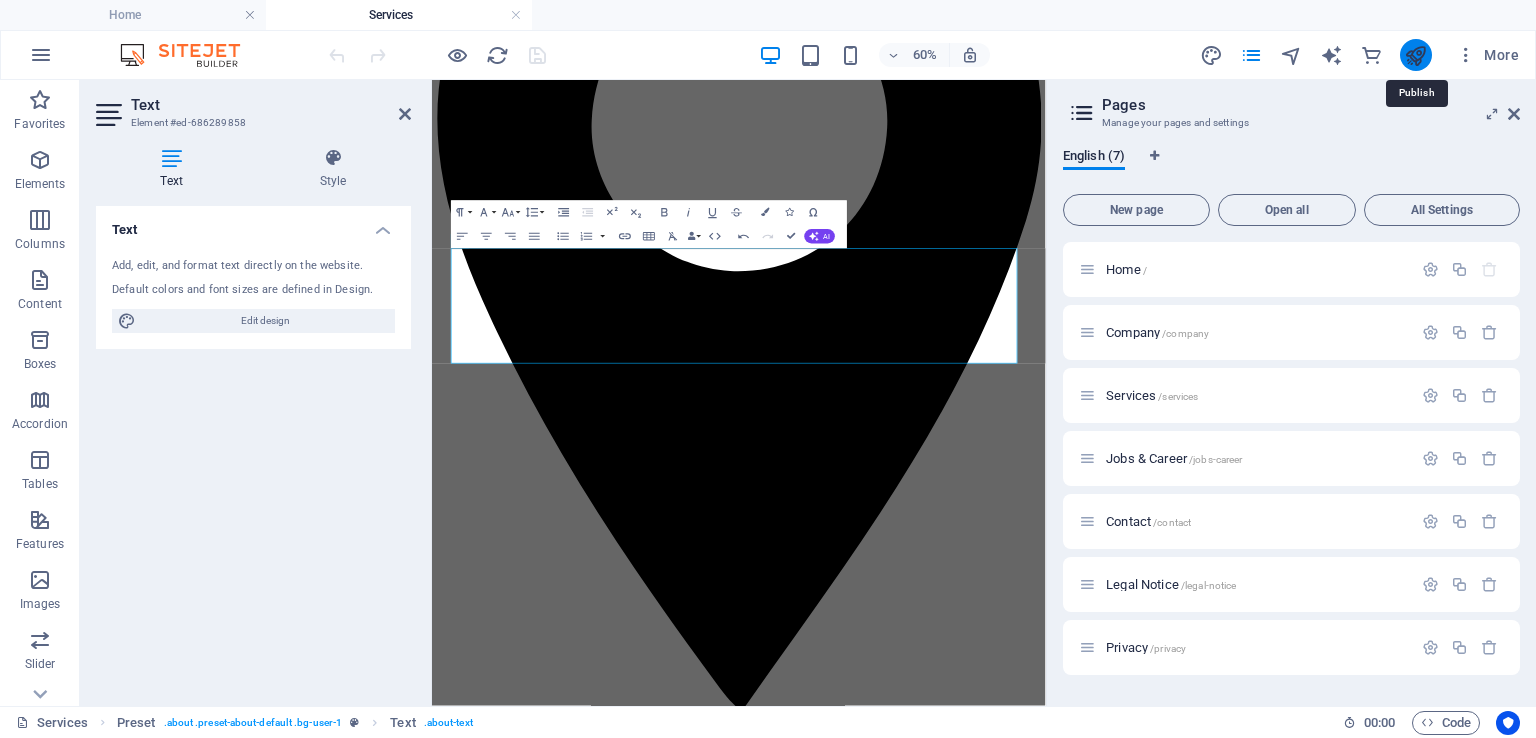 click at bounding box center (1415, 55) 